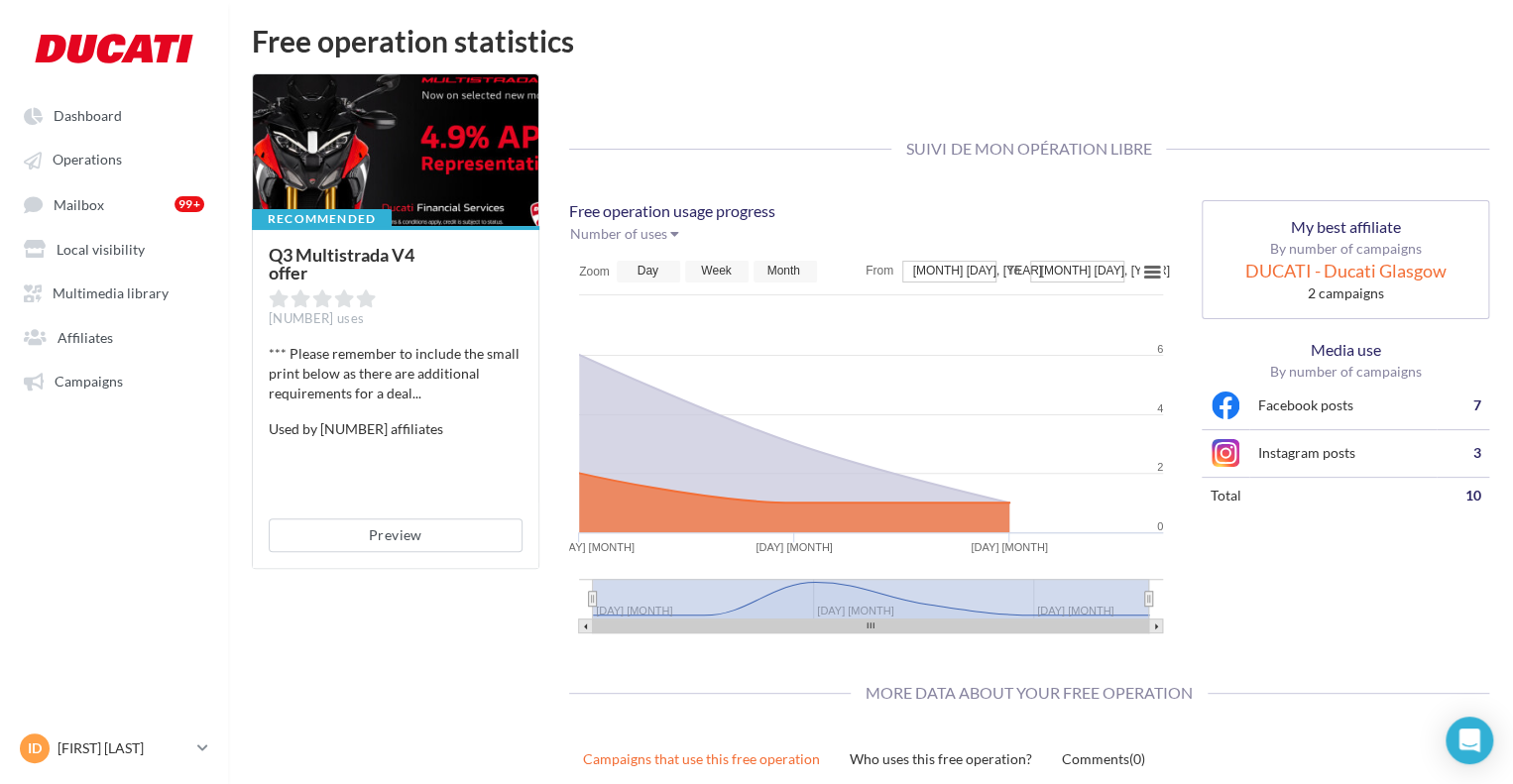 scroll, scrollTop: 0, scrollLeft: 0, axis: both 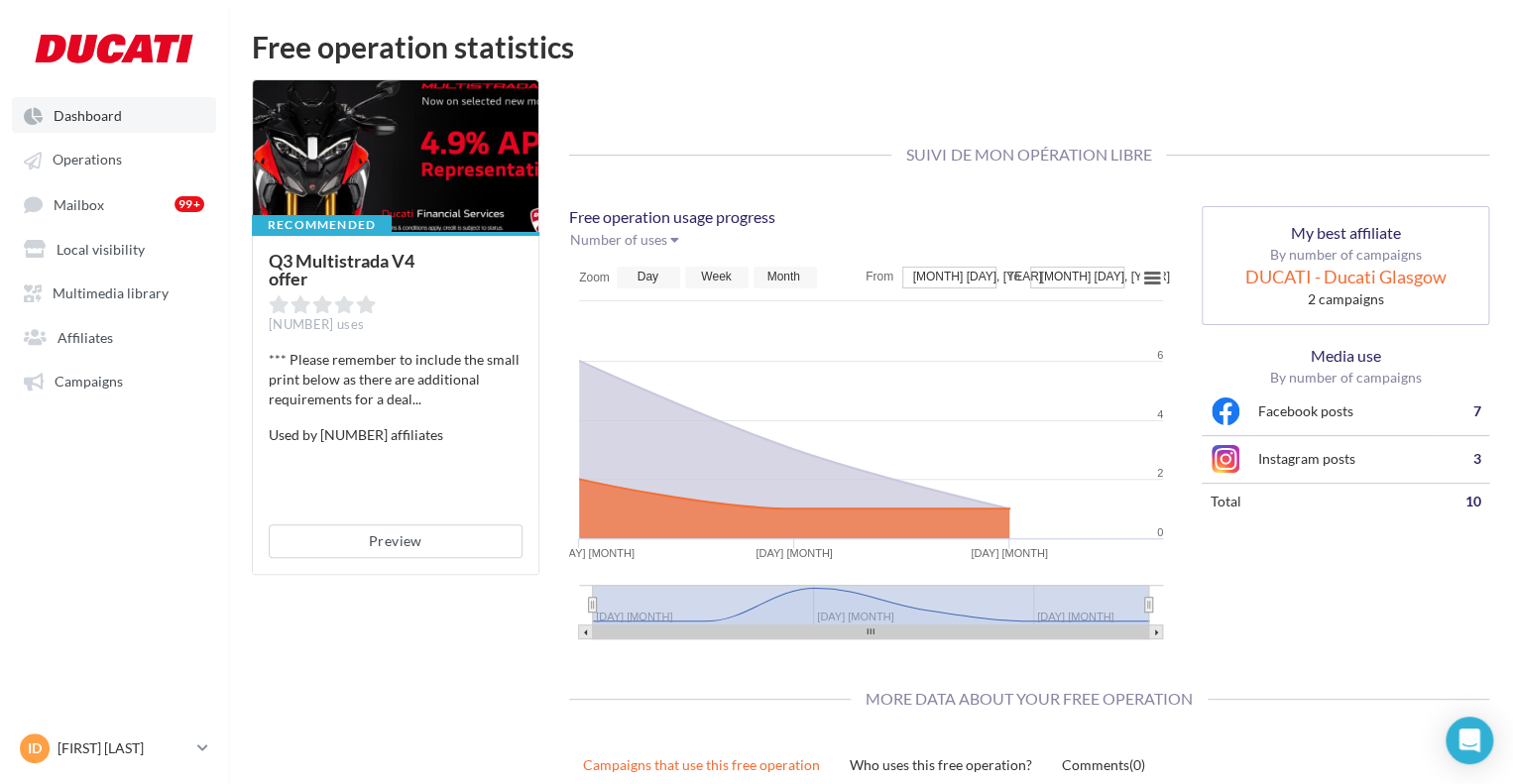 click on "Dashboard" at bounding box center [87, 115] 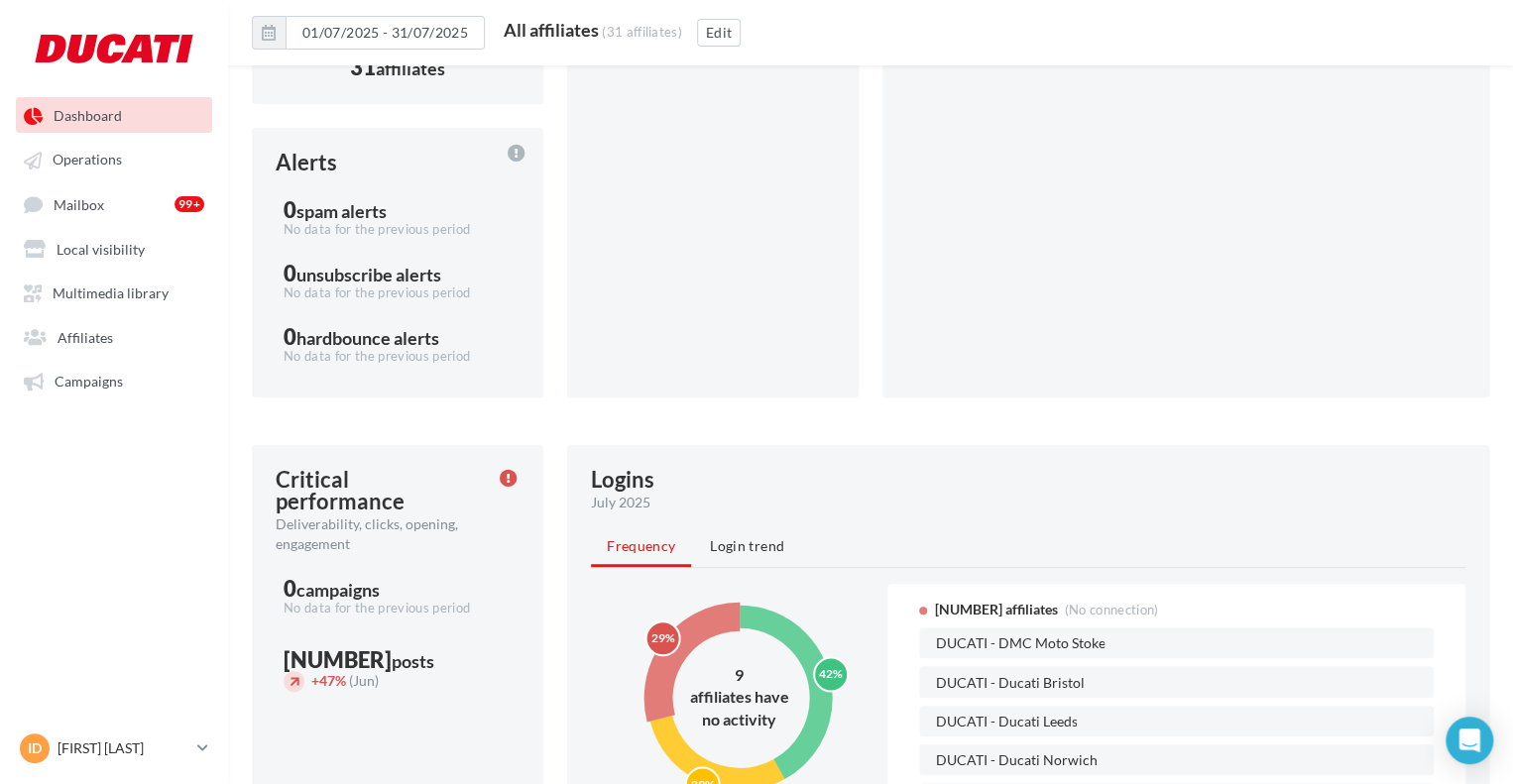 scroll, scrollTop: 0, scrollLeft: 0, axis: both 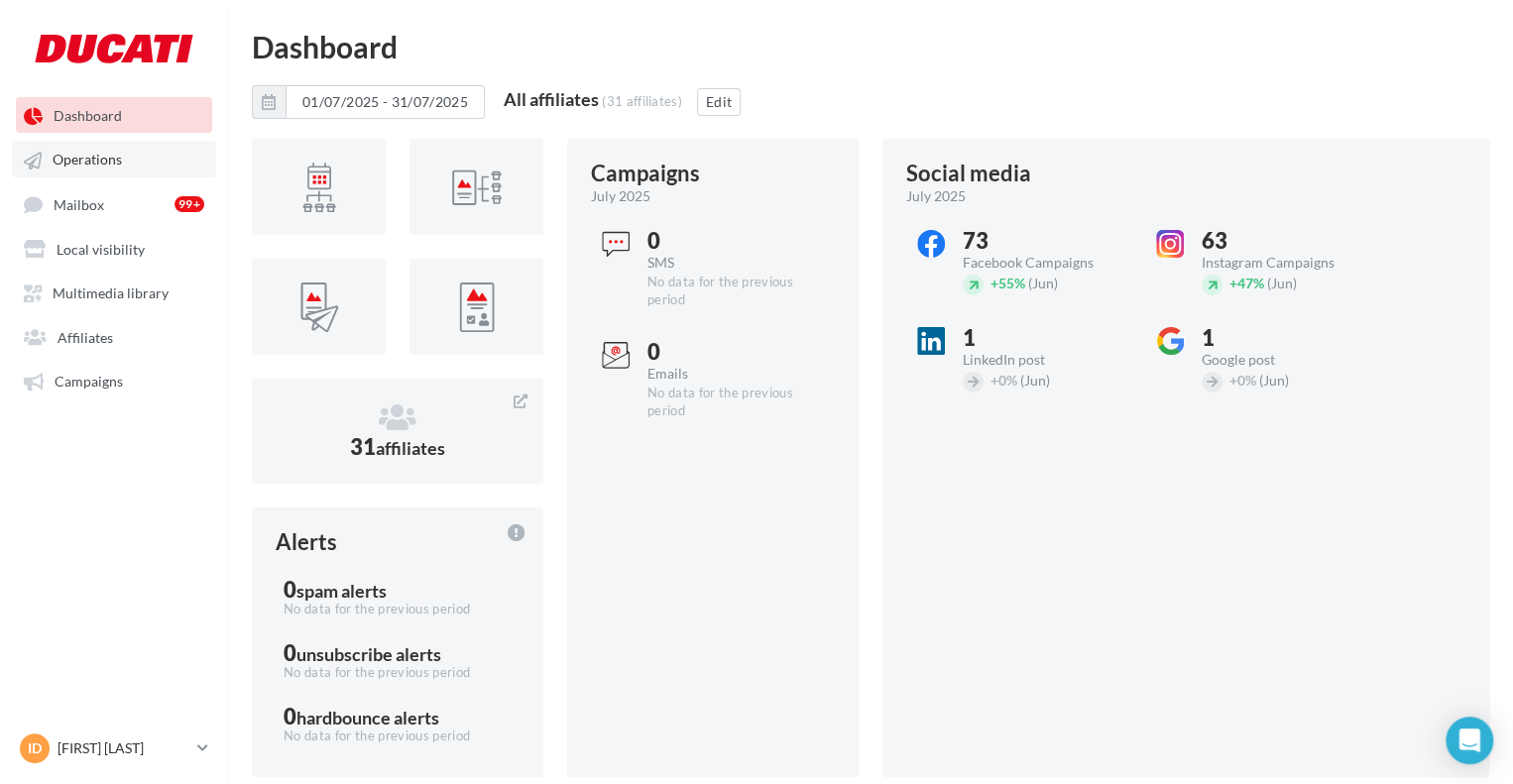 click on "Operations" at bounding box center (114, 159) 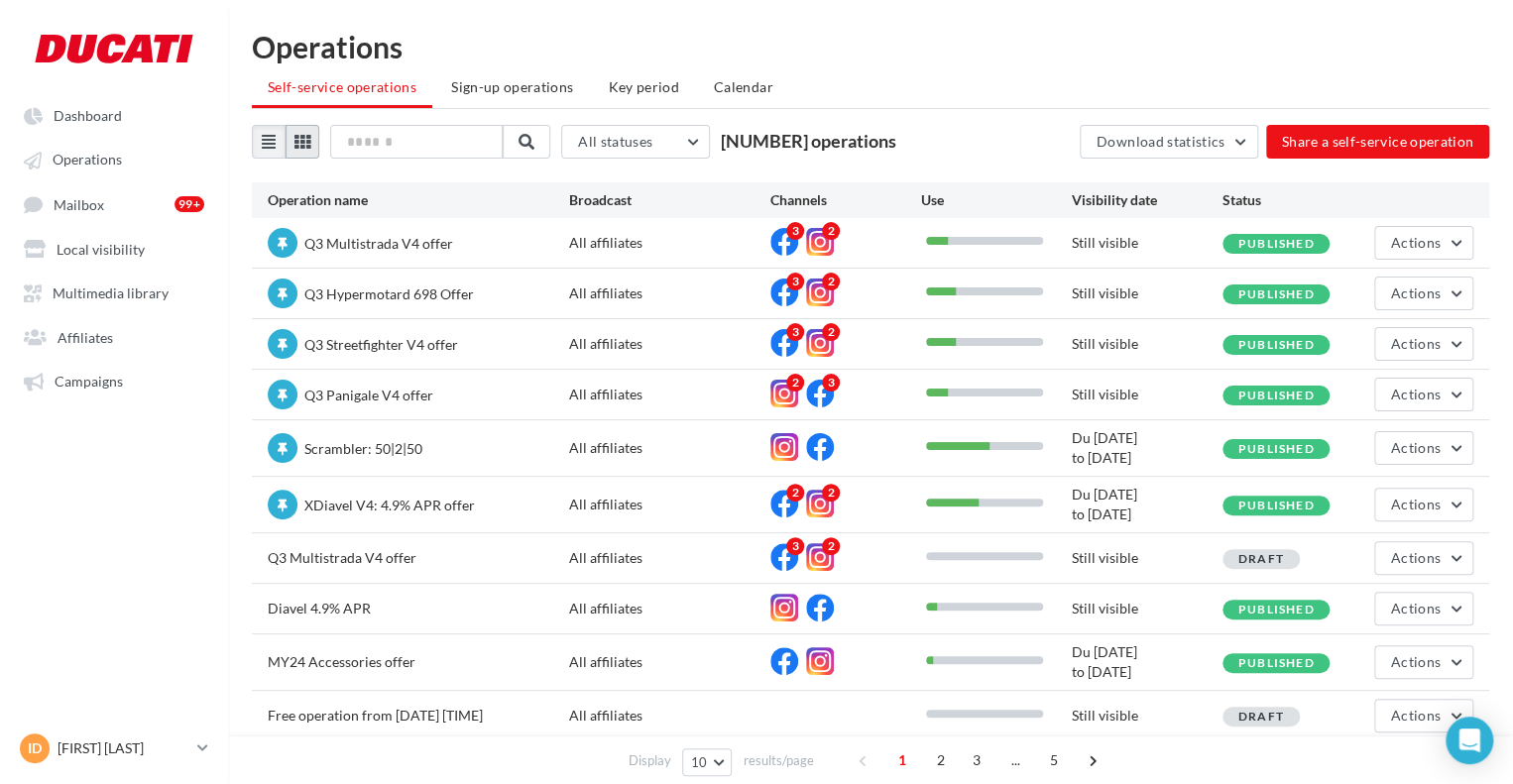 click at bounding box center [302, 142] 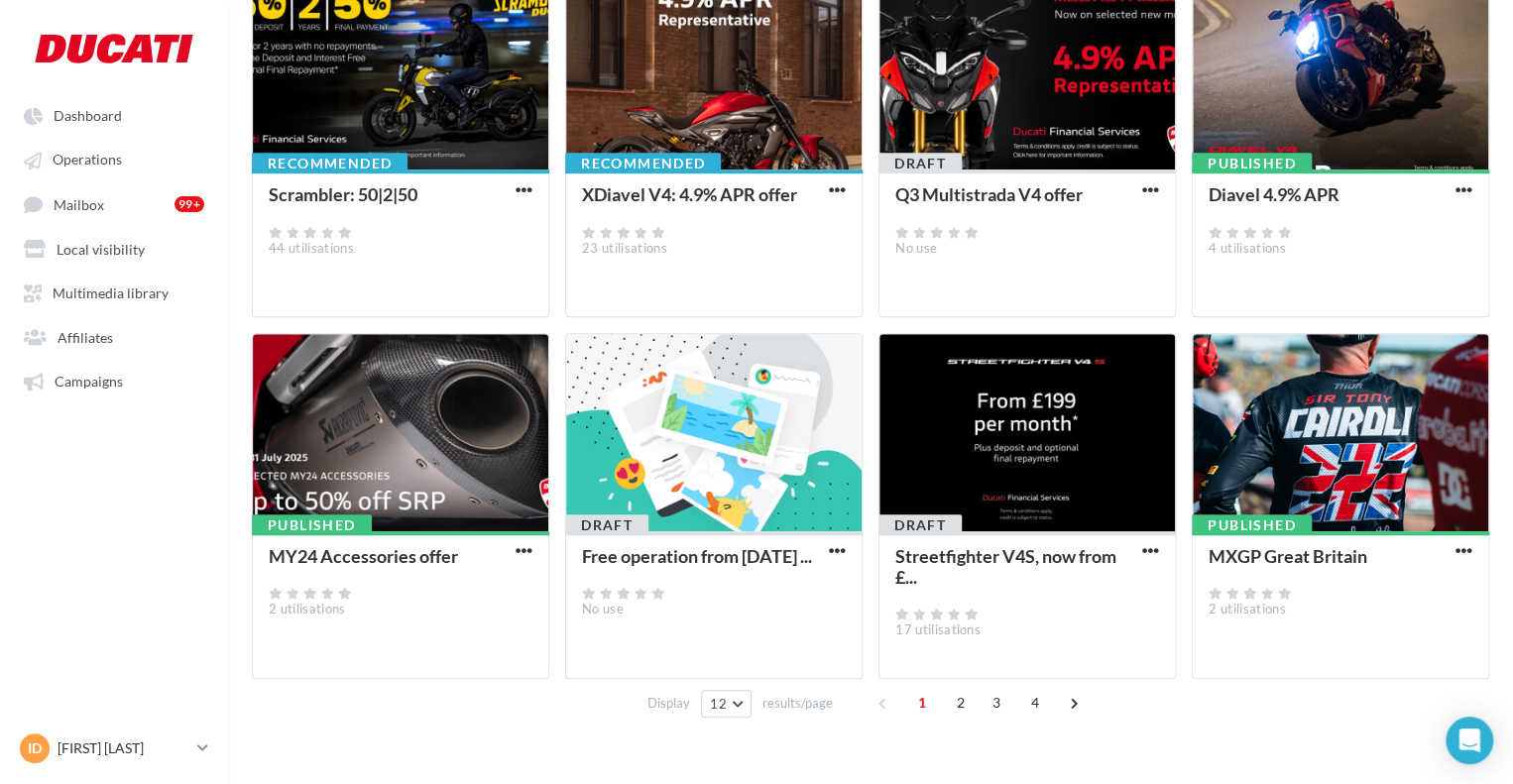 scroll, scrollTop: 573, scrollLeft: 0, axis: vertical 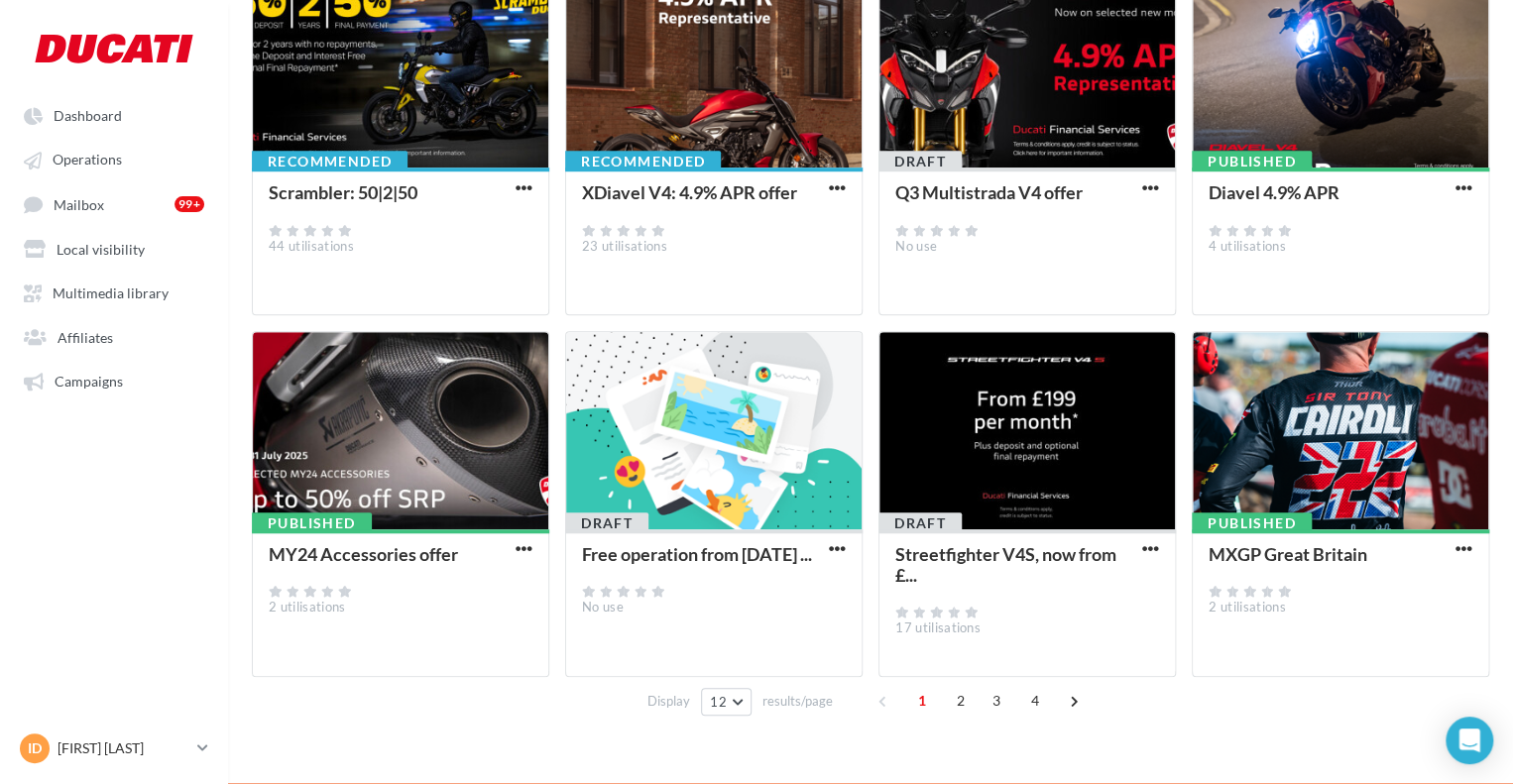 click on "MY24 Accessories offer" at bounding box center (363, 554) 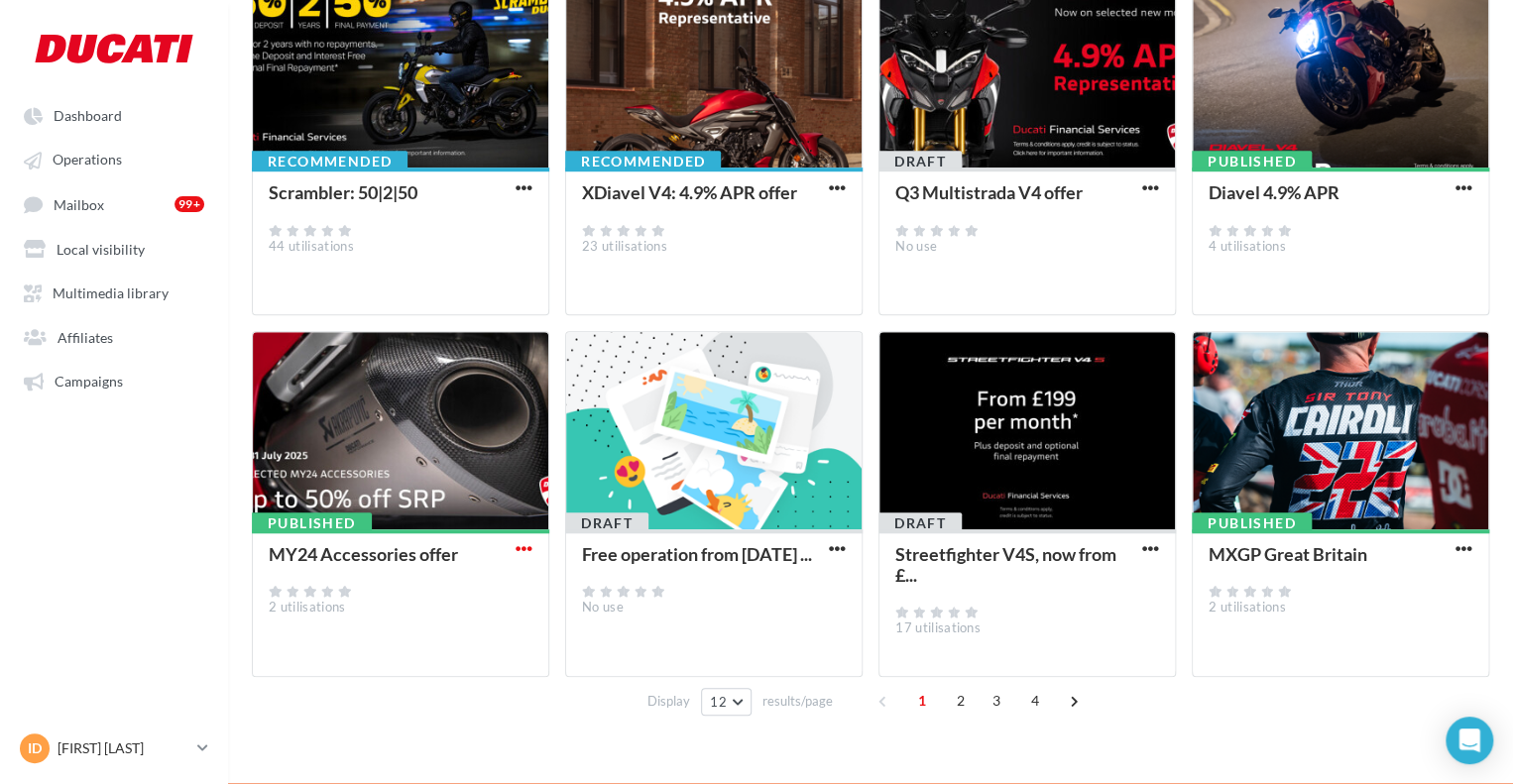 click at bounding box center [524, 548] 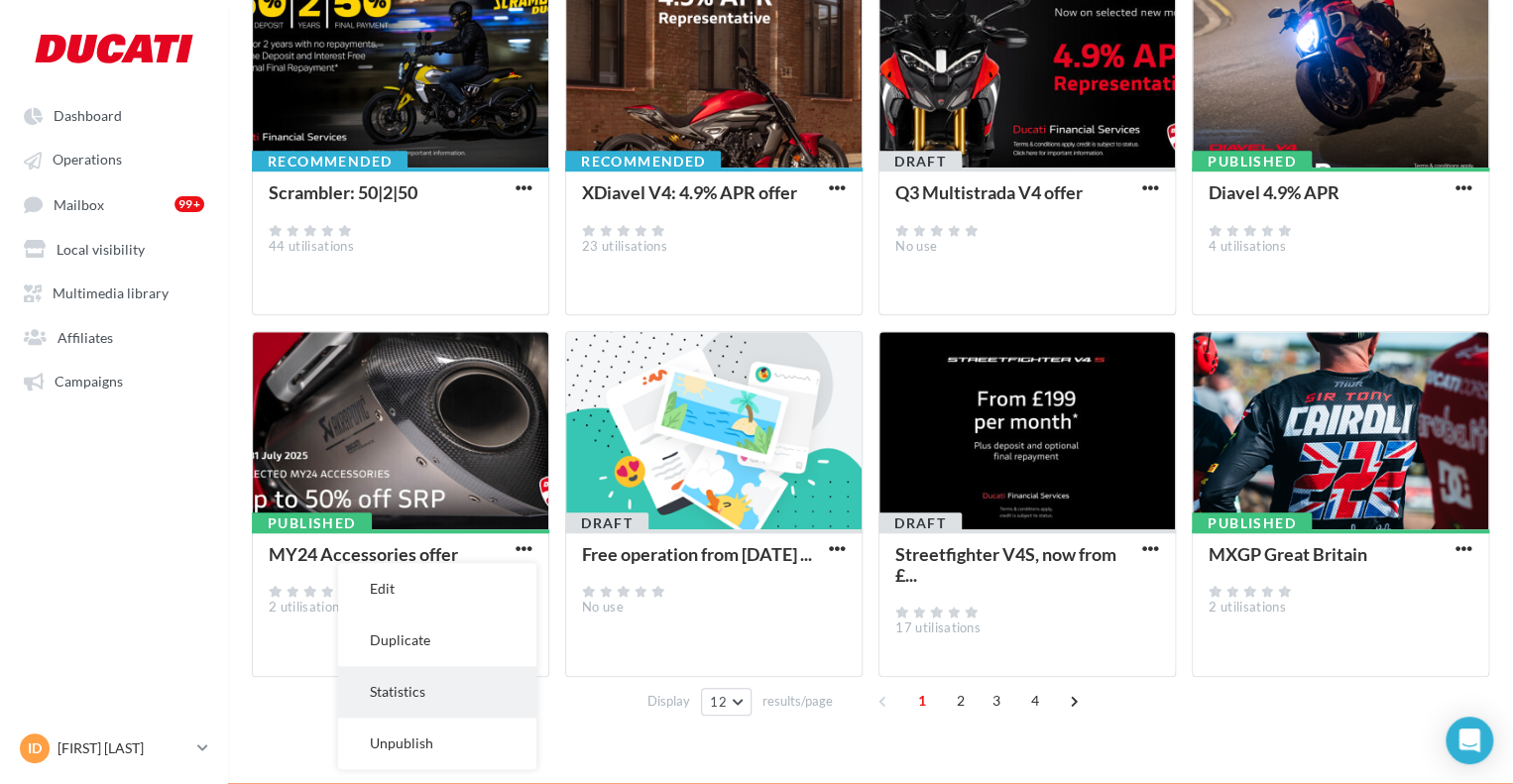 click on "Statistics" at bounding box center (437, 692) 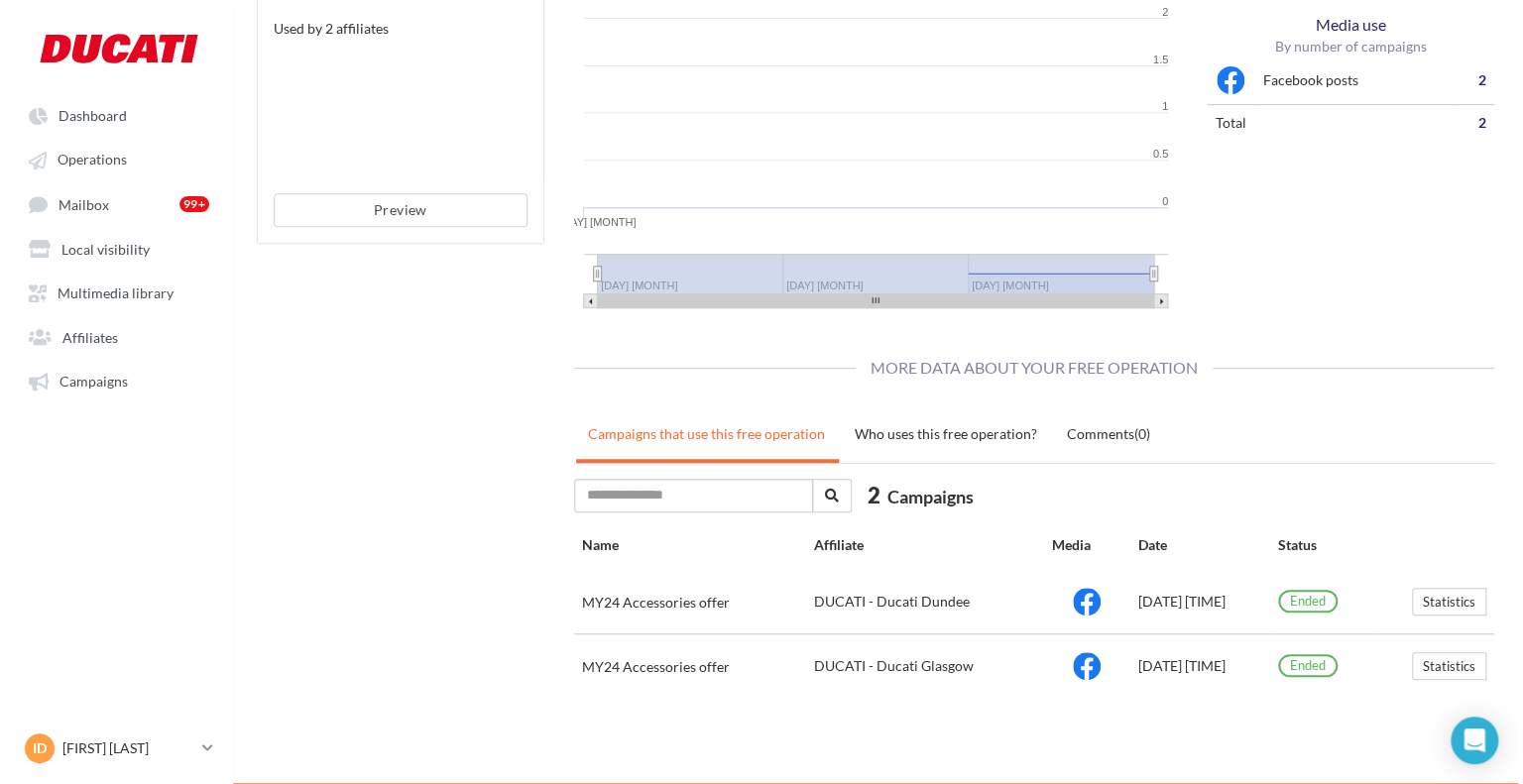 scroll, scrollTop: 0, scrollLeft: 0, axis: both 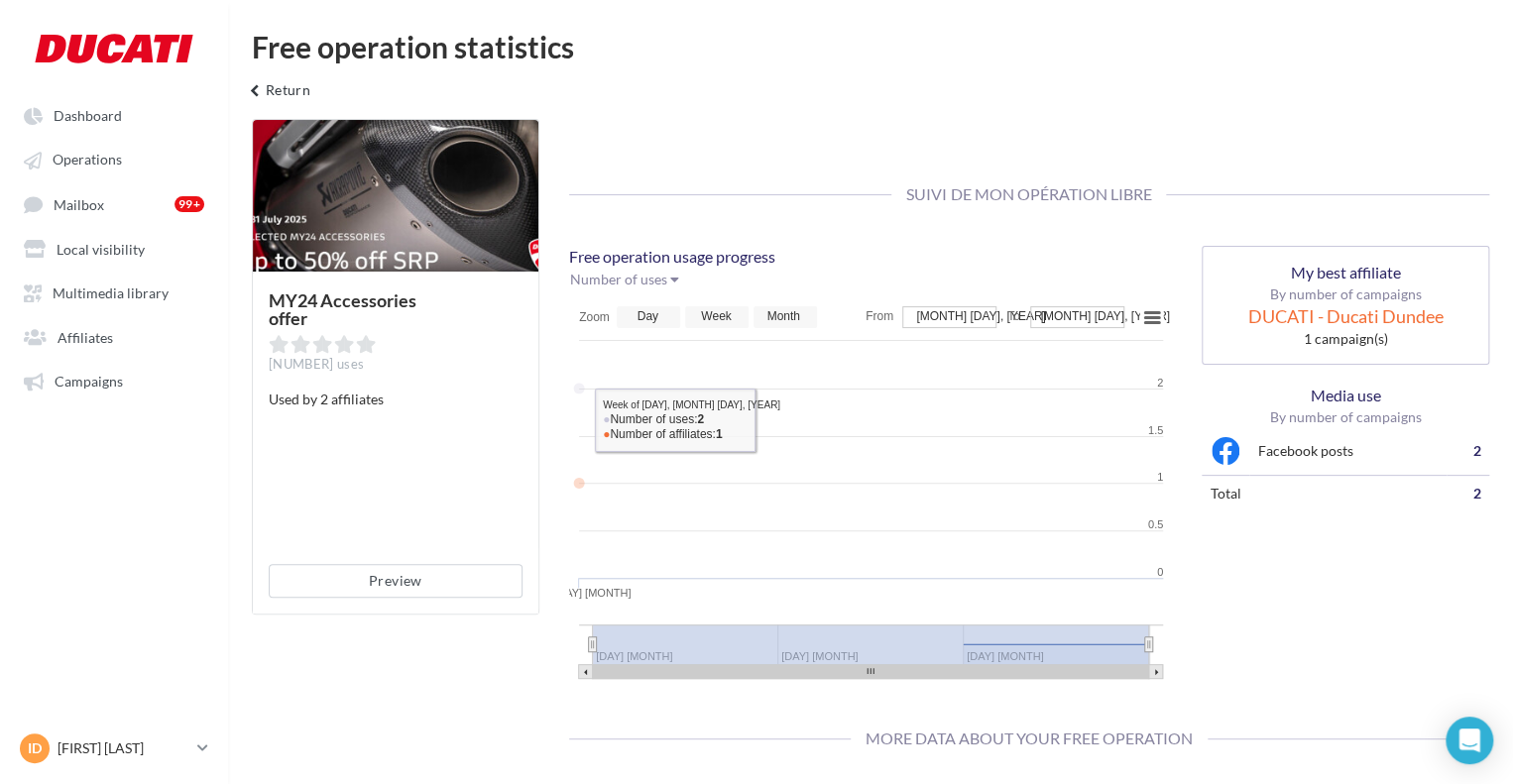 click at bounding box center [396, 196] 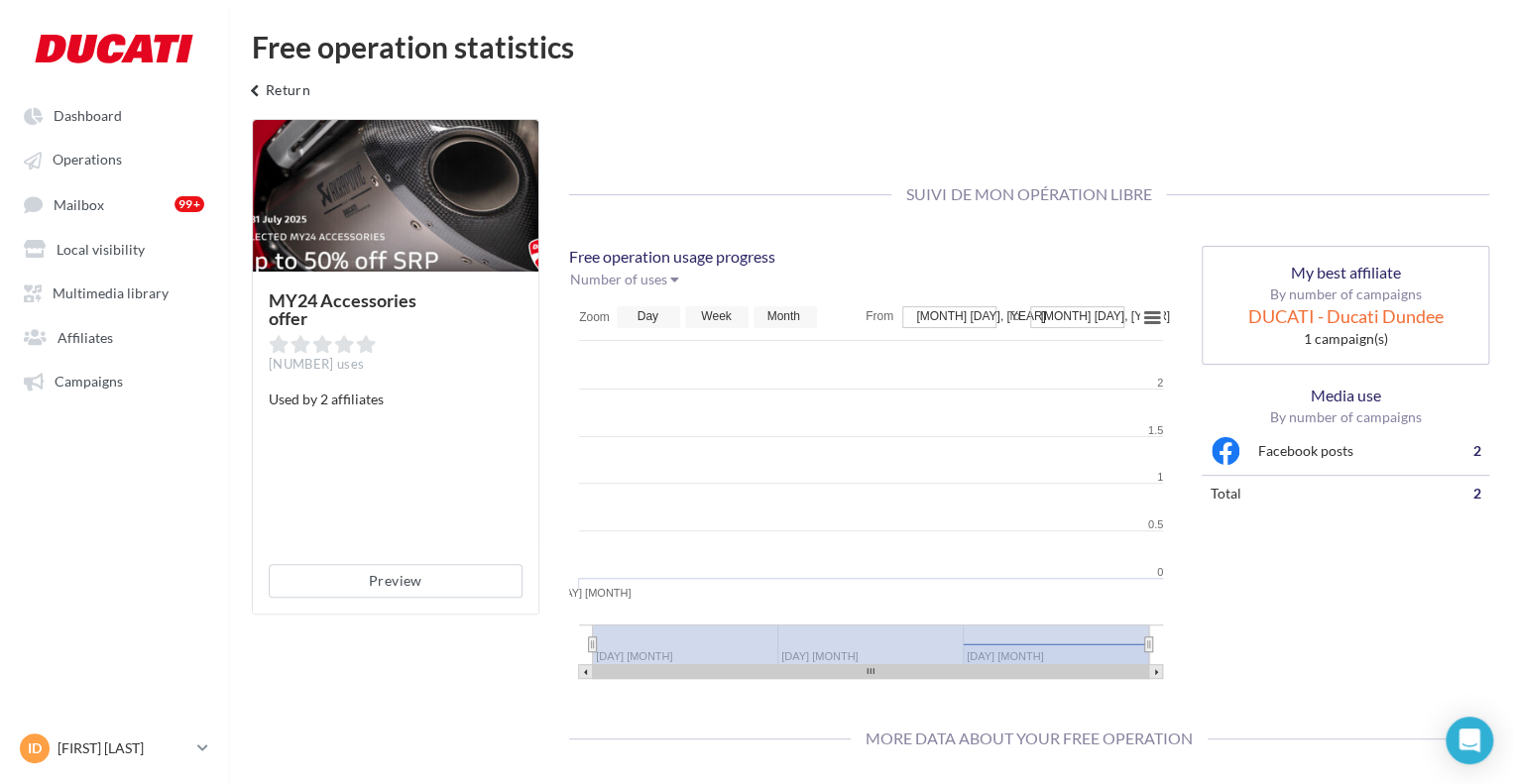 click on "Preview" at bounding box center [396, 581] 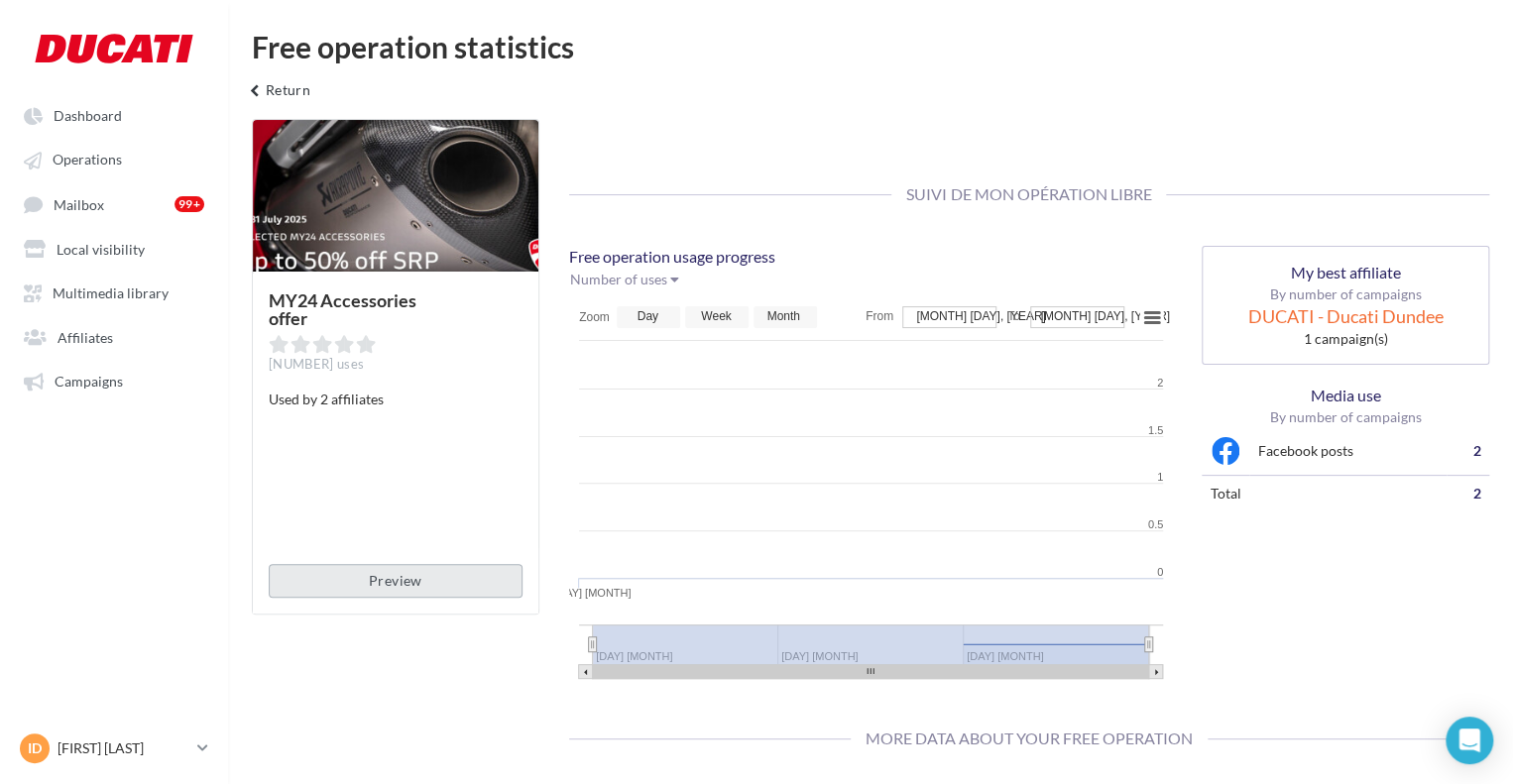 click on "Preview" at bounding box center (396, 581) 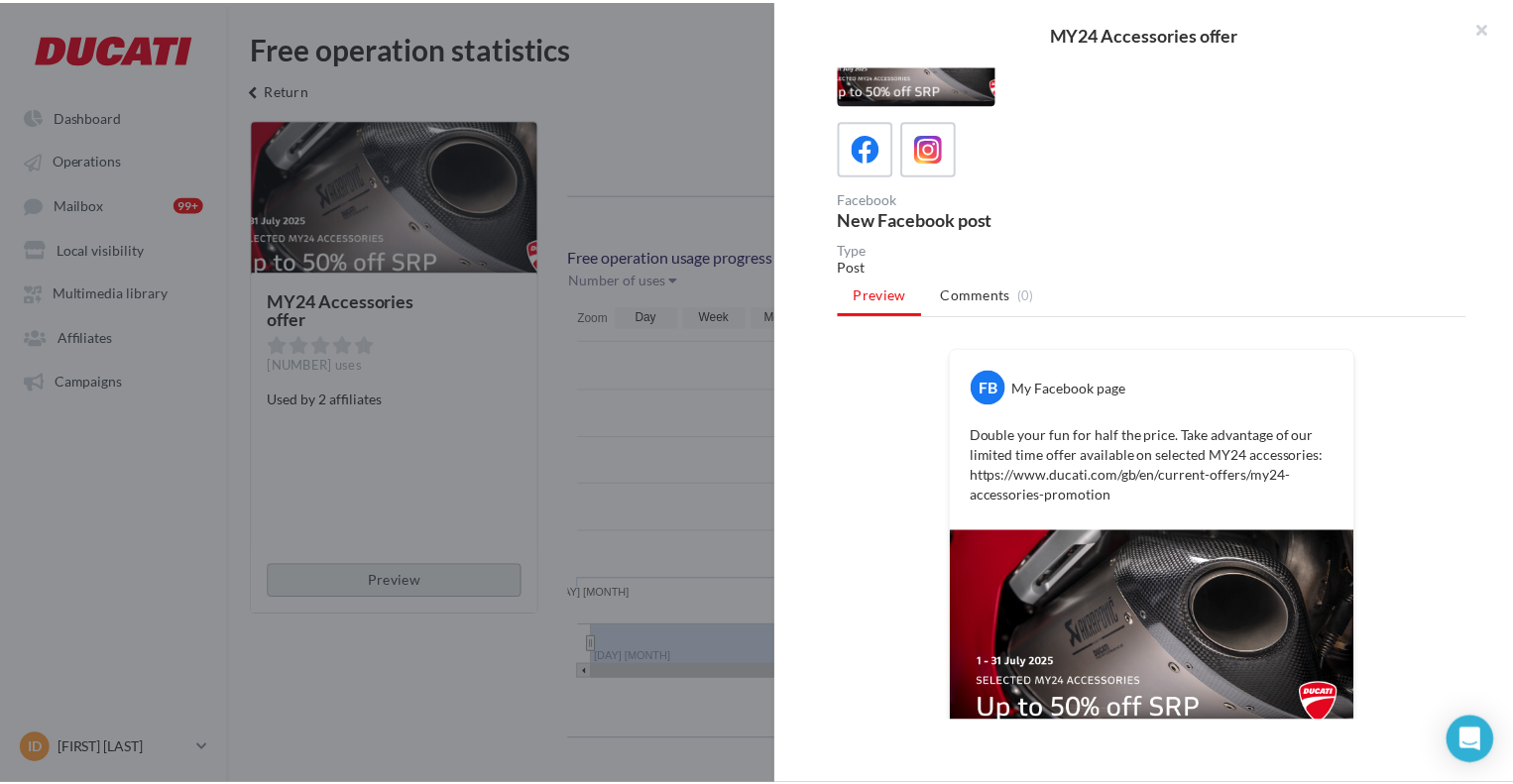 scroll, scrollTop: 111, scrollLeft: 0, axis: vertical 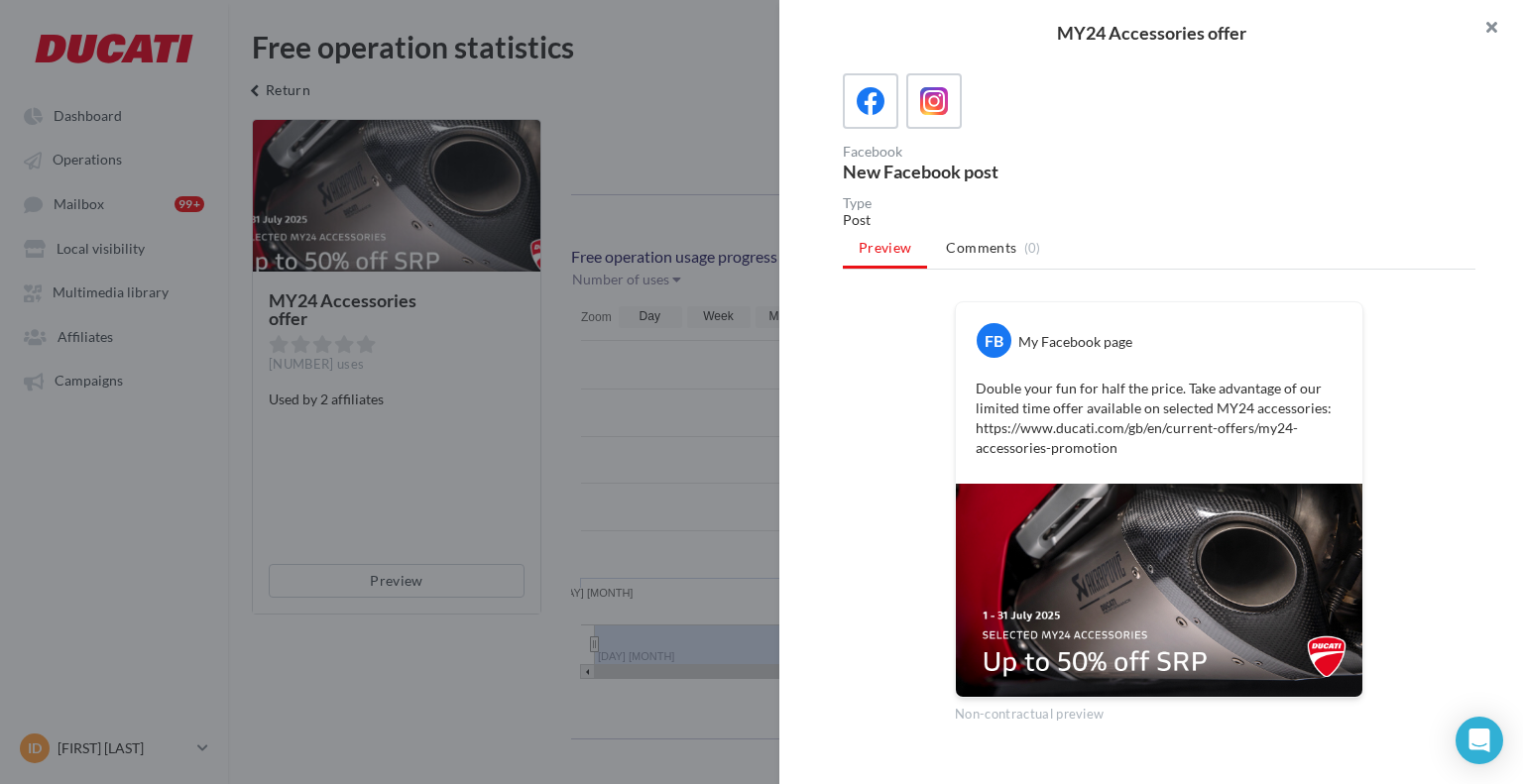 click at bounding box center [1483, 30] 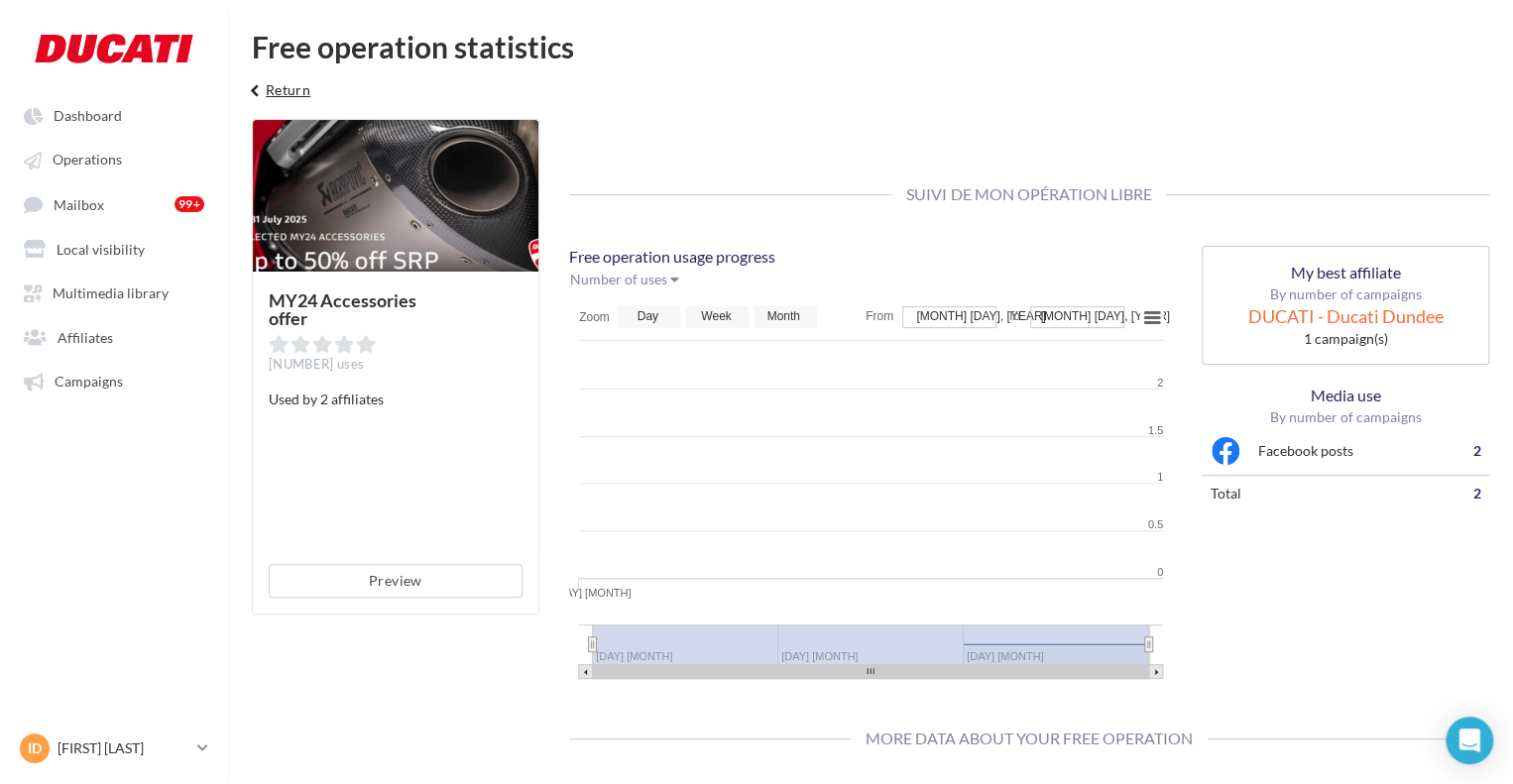 click on "keyboard_arrow_left  Return" at bounding box center [277, 97] 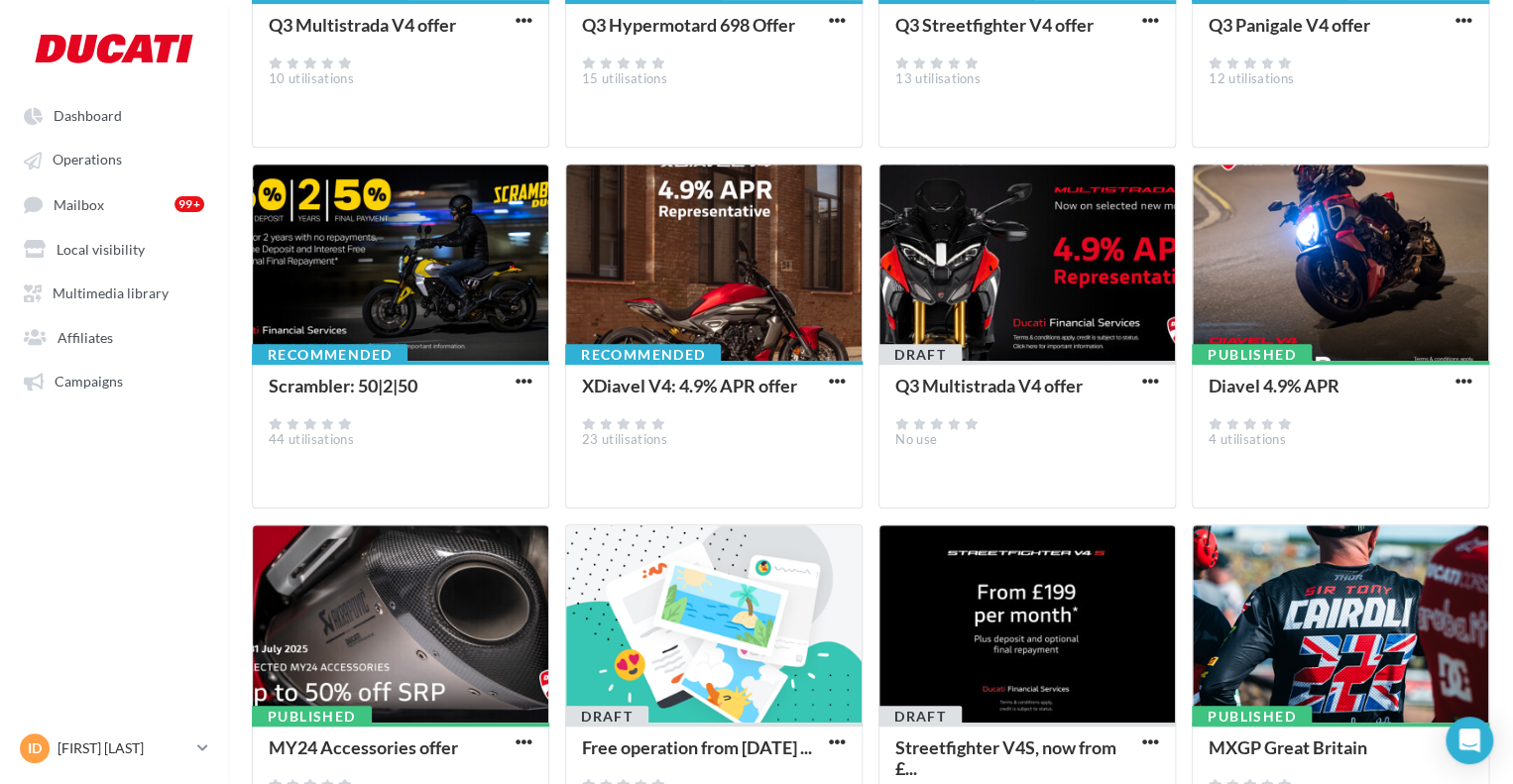 scroll, scrollTop: 573, scrollLeft: 0, axis: vertical 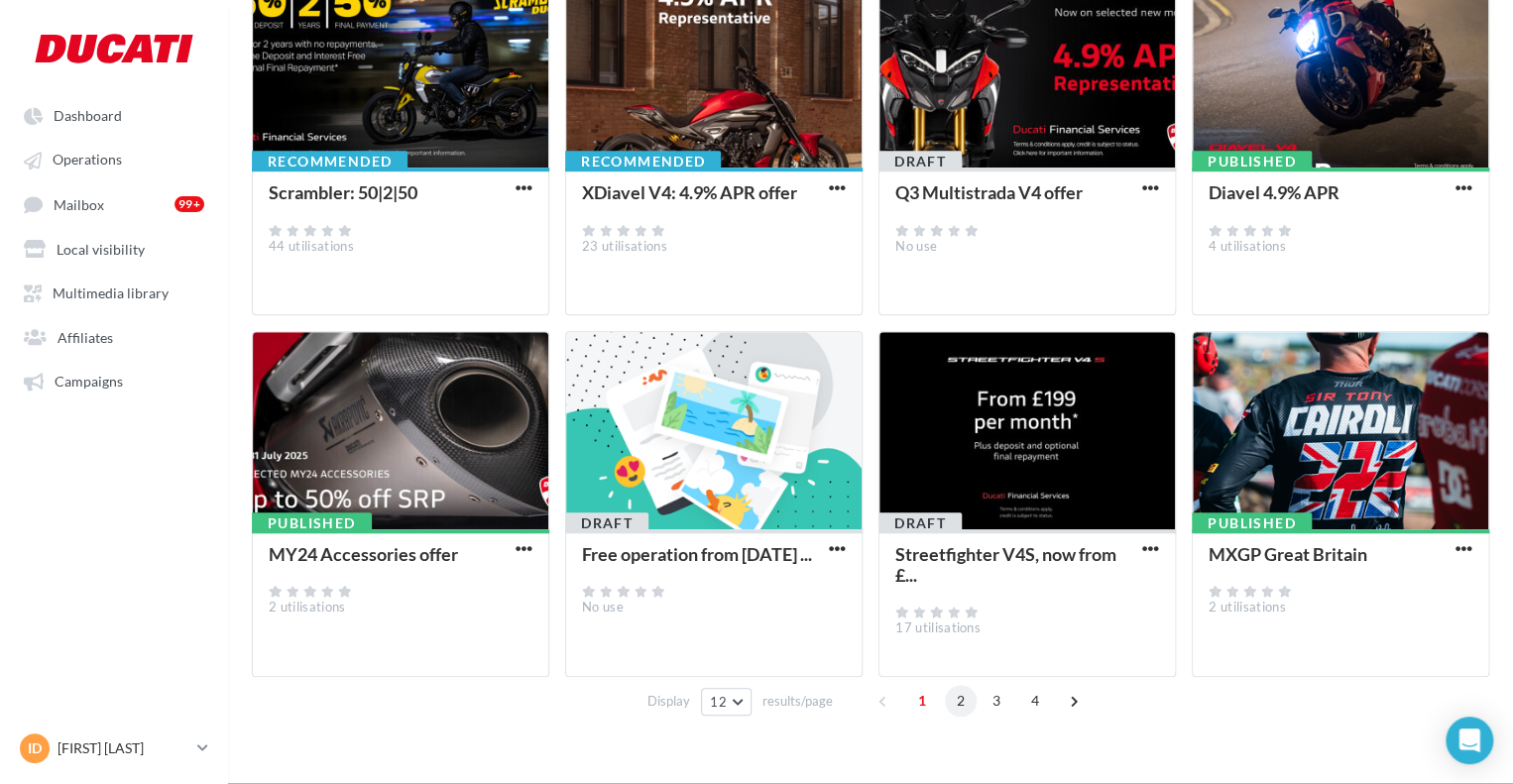 click on "2" at bounding box center [961, 701] 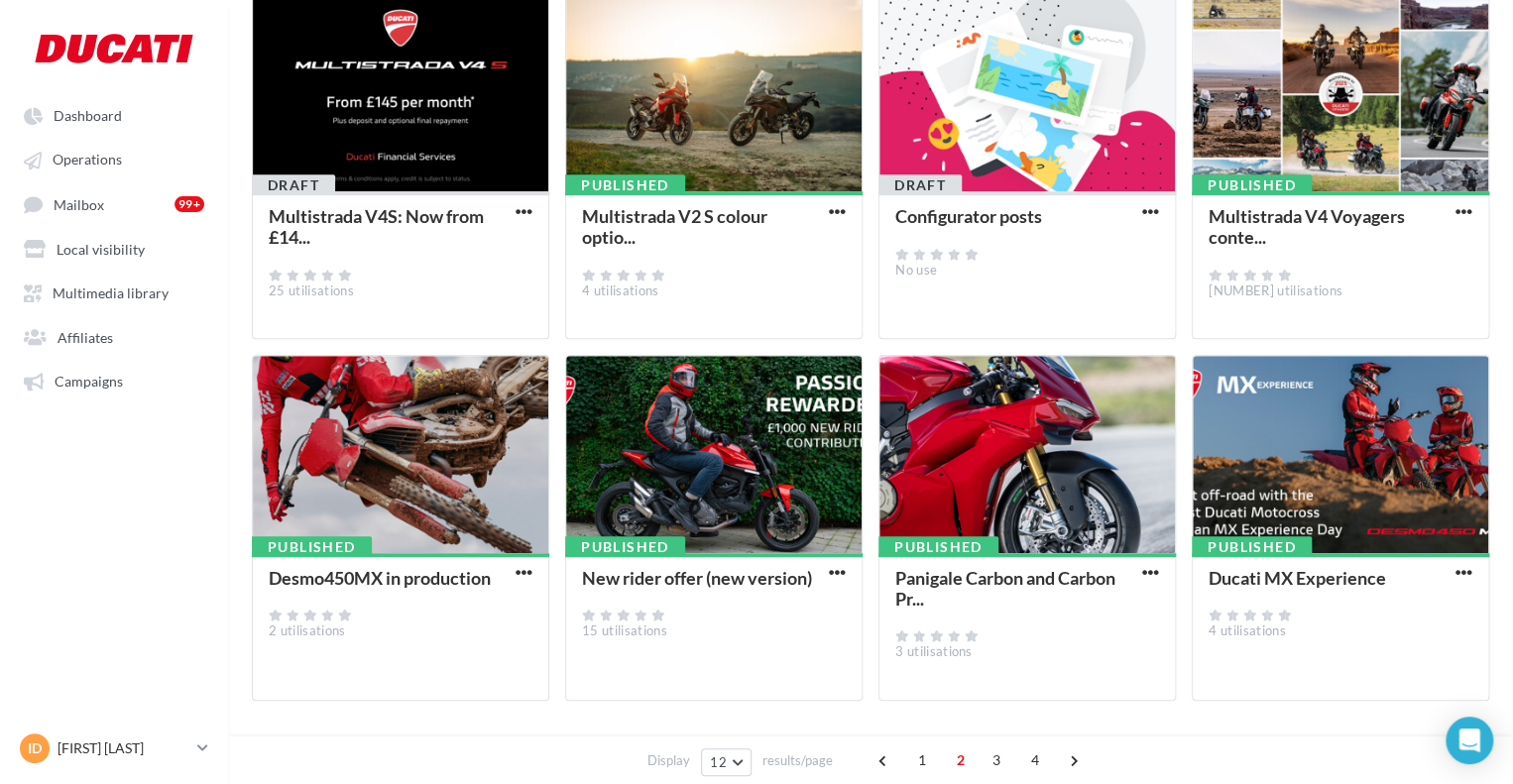scroll, scrollTop: 573, scrollLeft: 0, axis: vertical 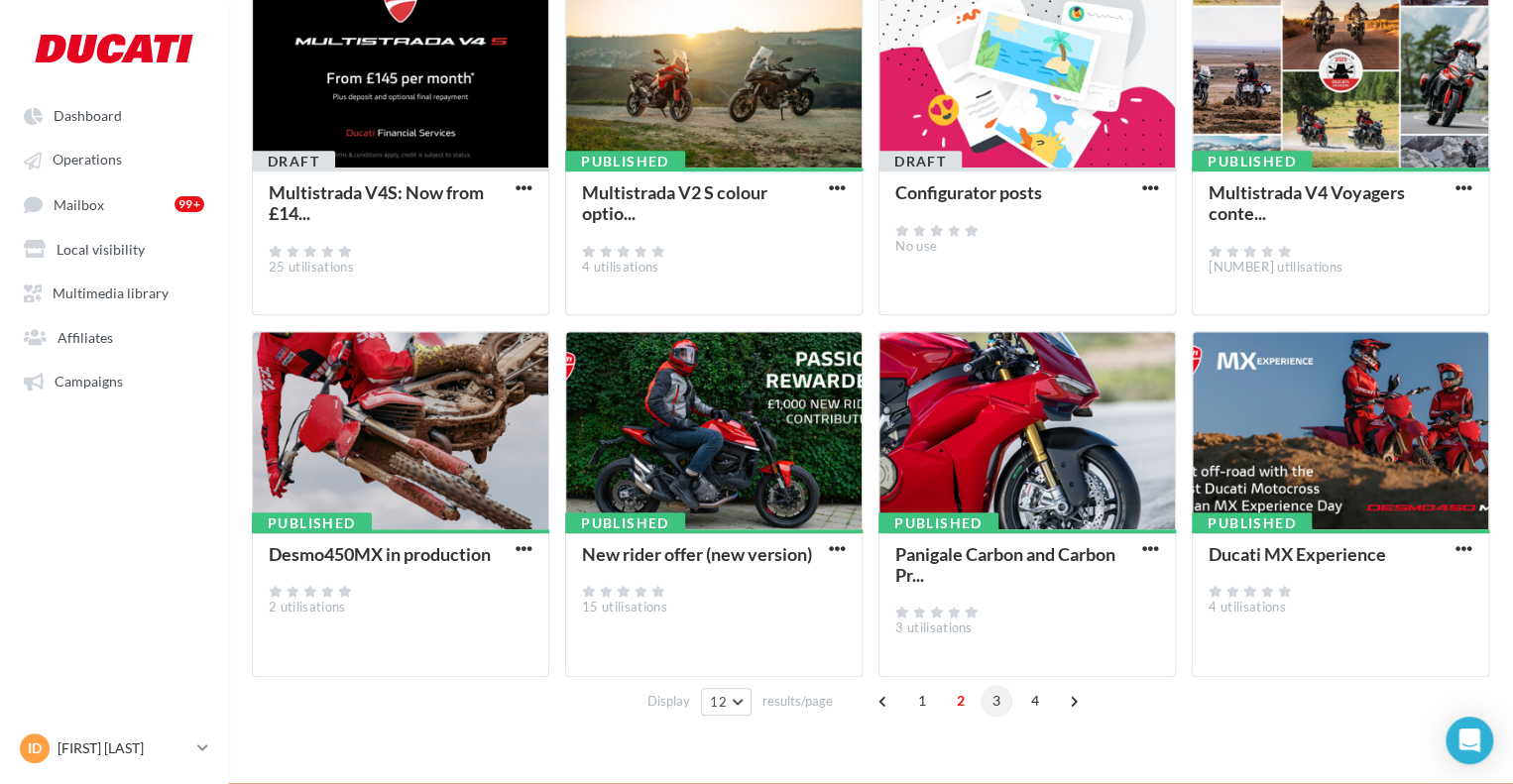 click on "3" at bounding box center (996, 701) 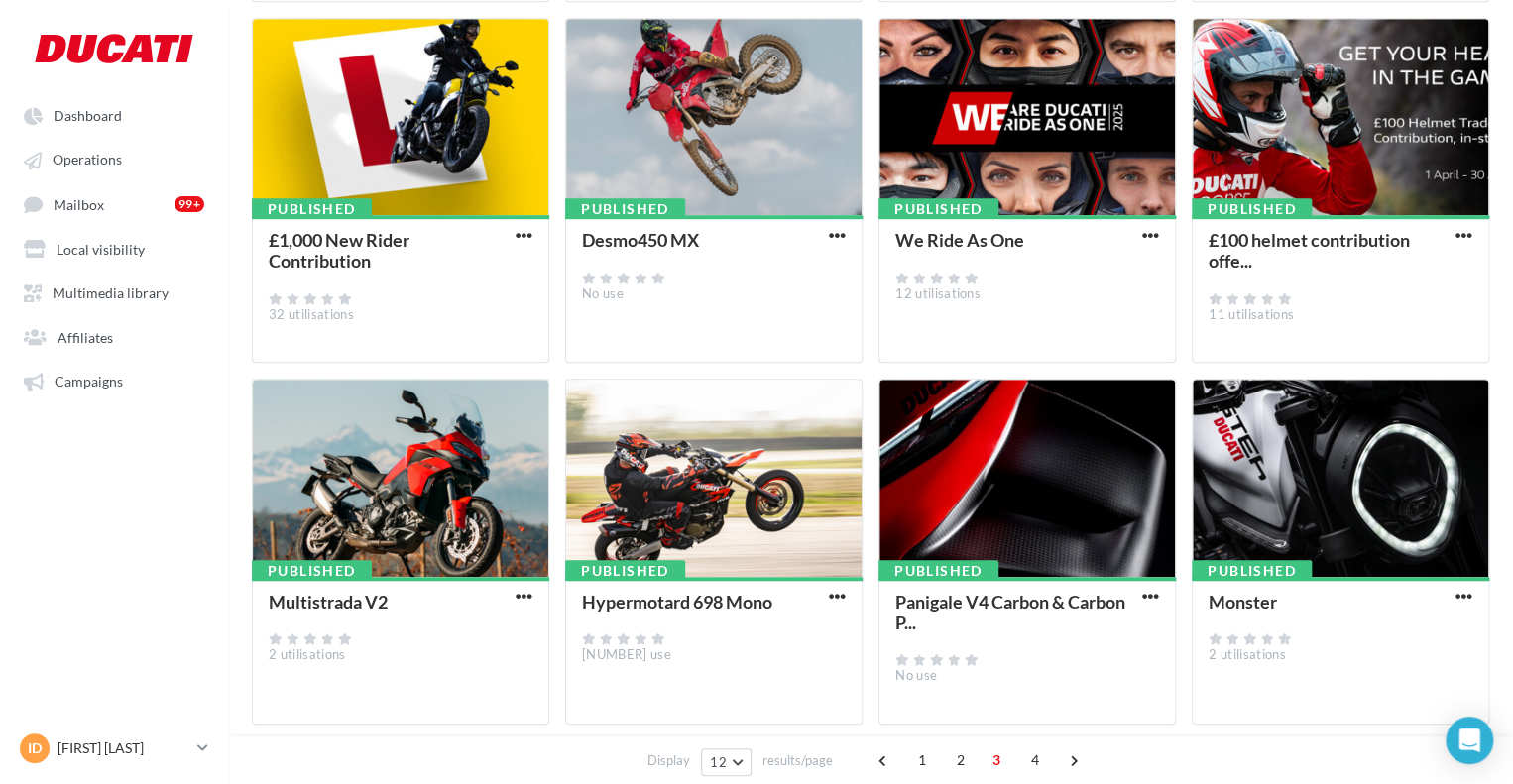 scroll, scrollTop: 573, scrollLeft: 0, axis: vertical 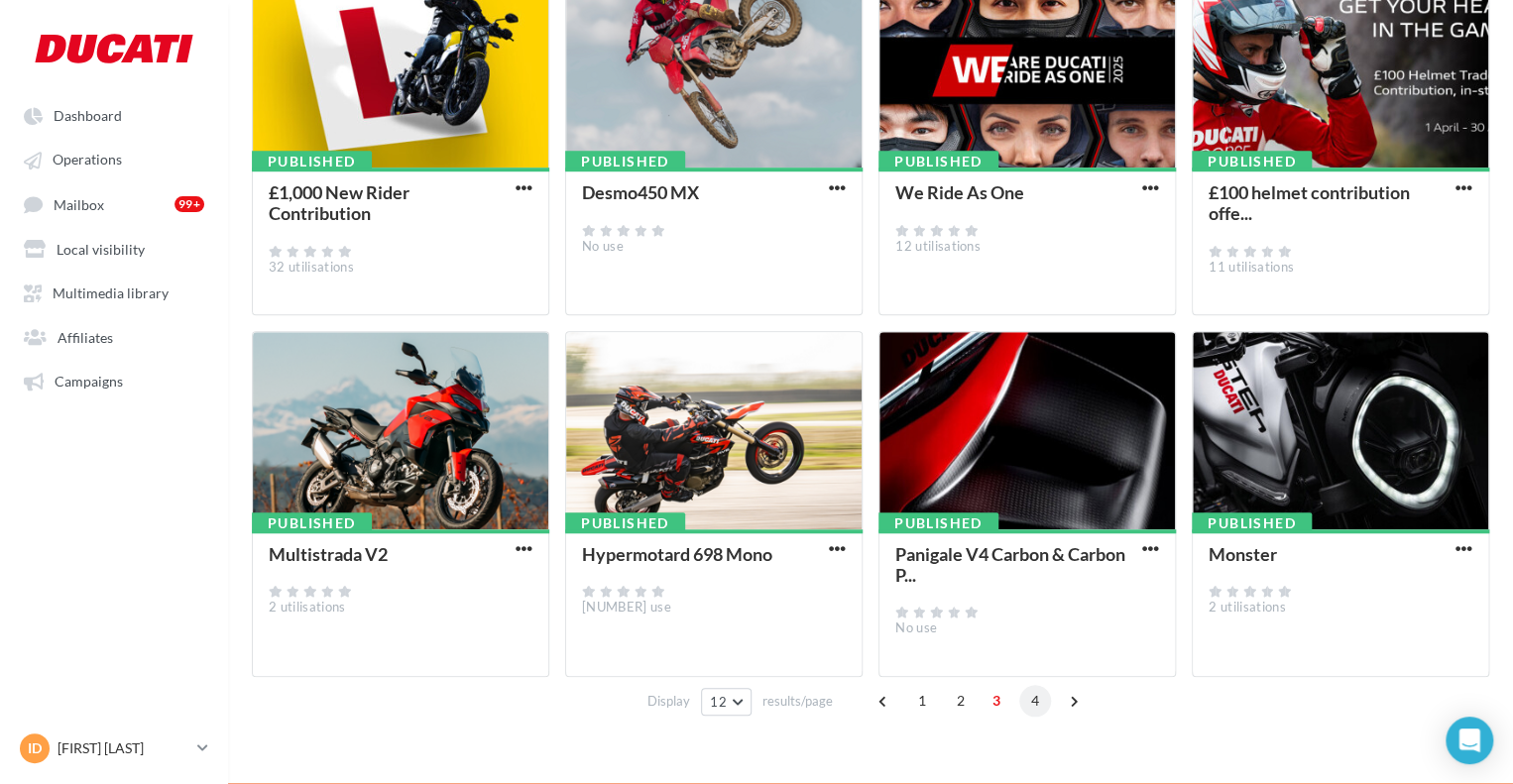 click on "4" at bounding box center (1035, 701) 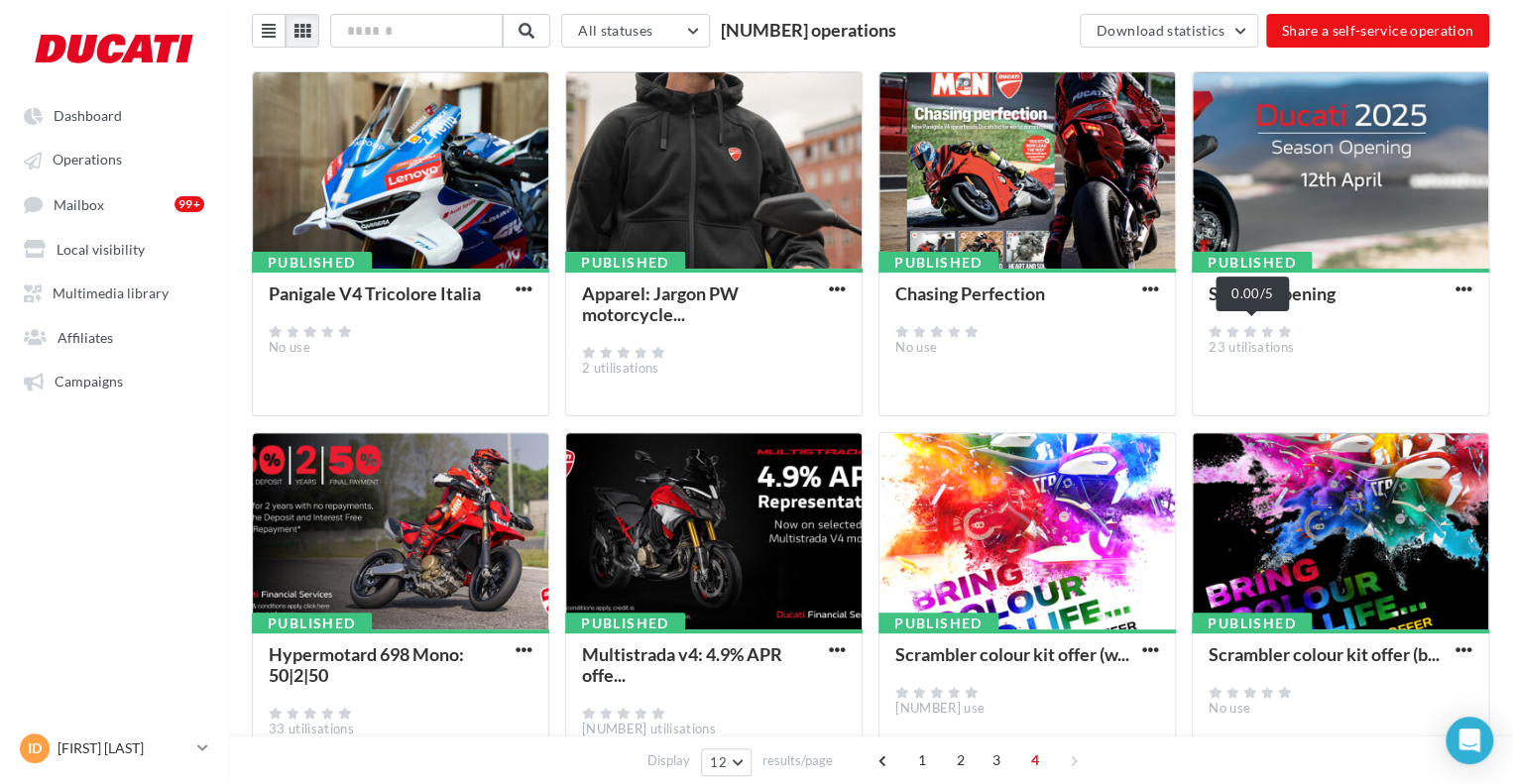 scroll, scrollTop: 212, scrollLeft: 0, axis: vertical 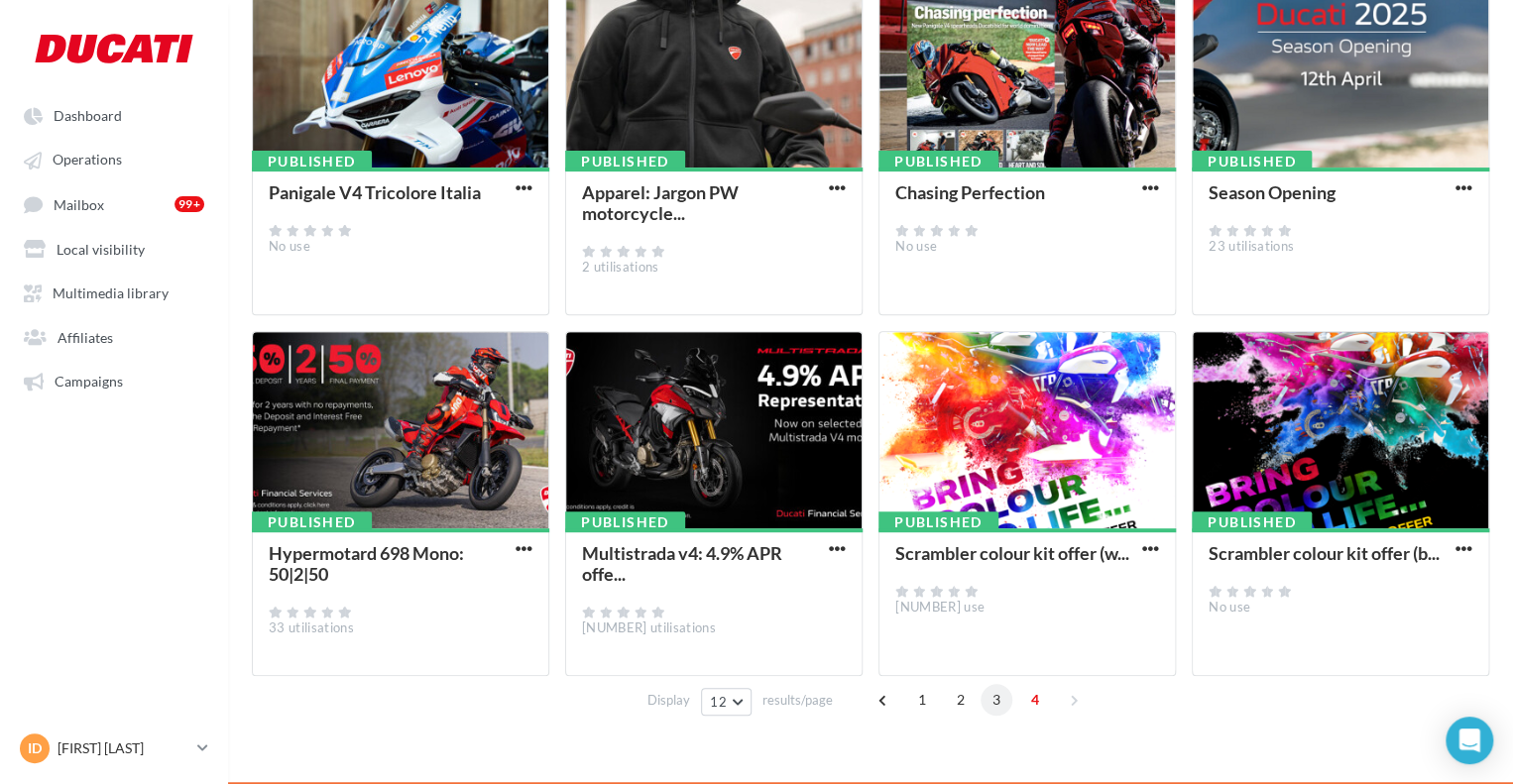 click on "3" at bounding box center [996, 700] 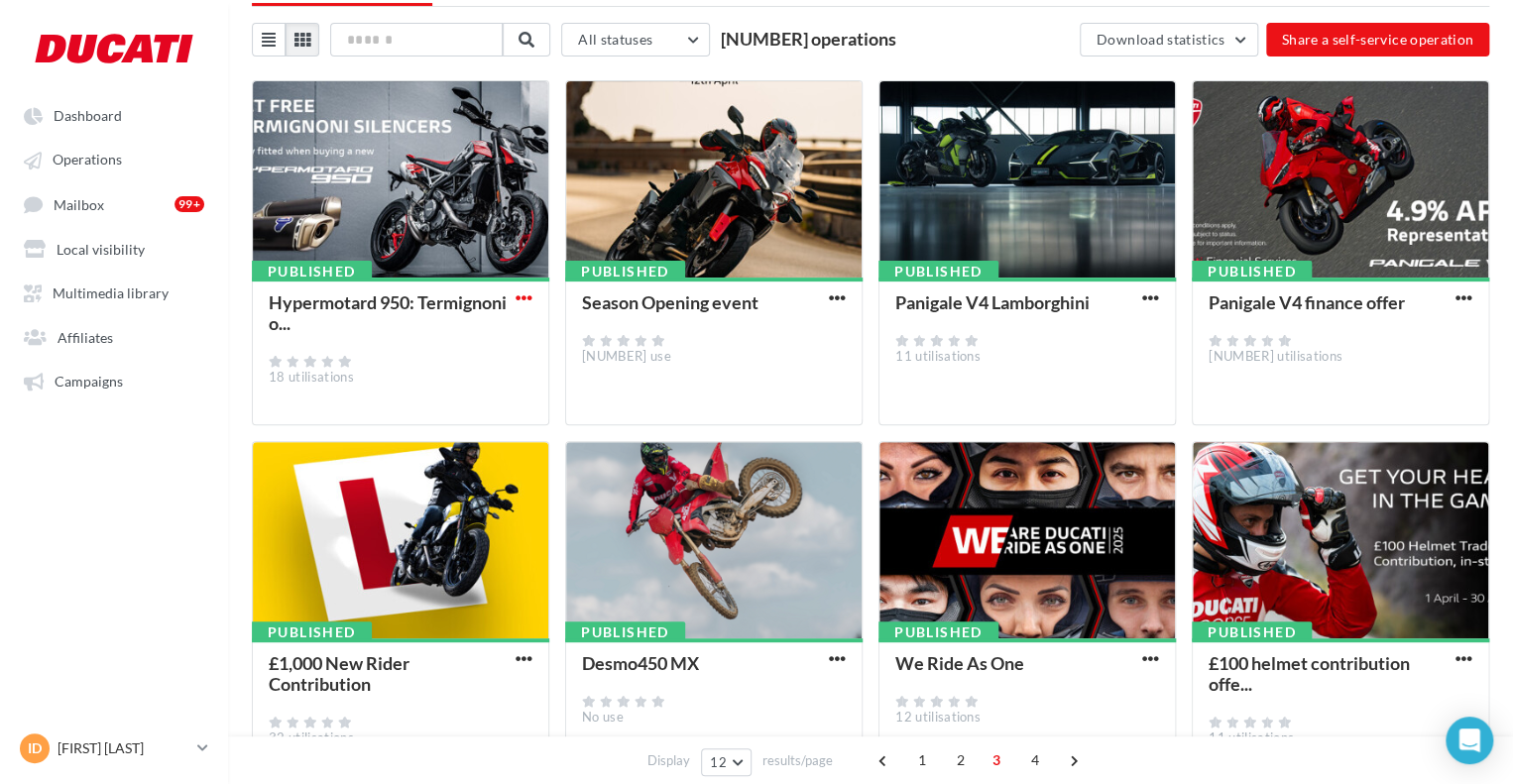 click at bounding box center (524, 297) 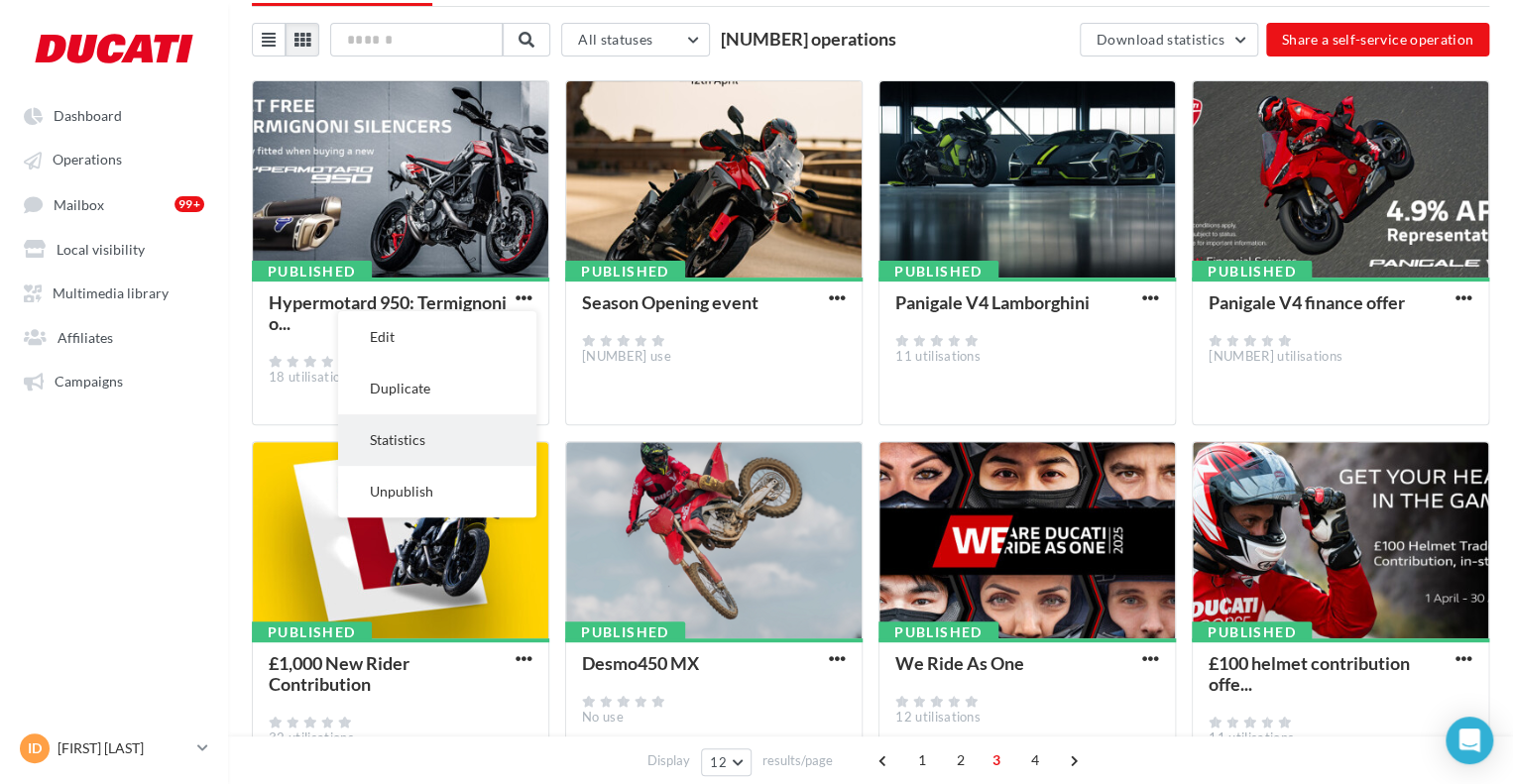 click on "Statistics" at bounding box center [437, 440] 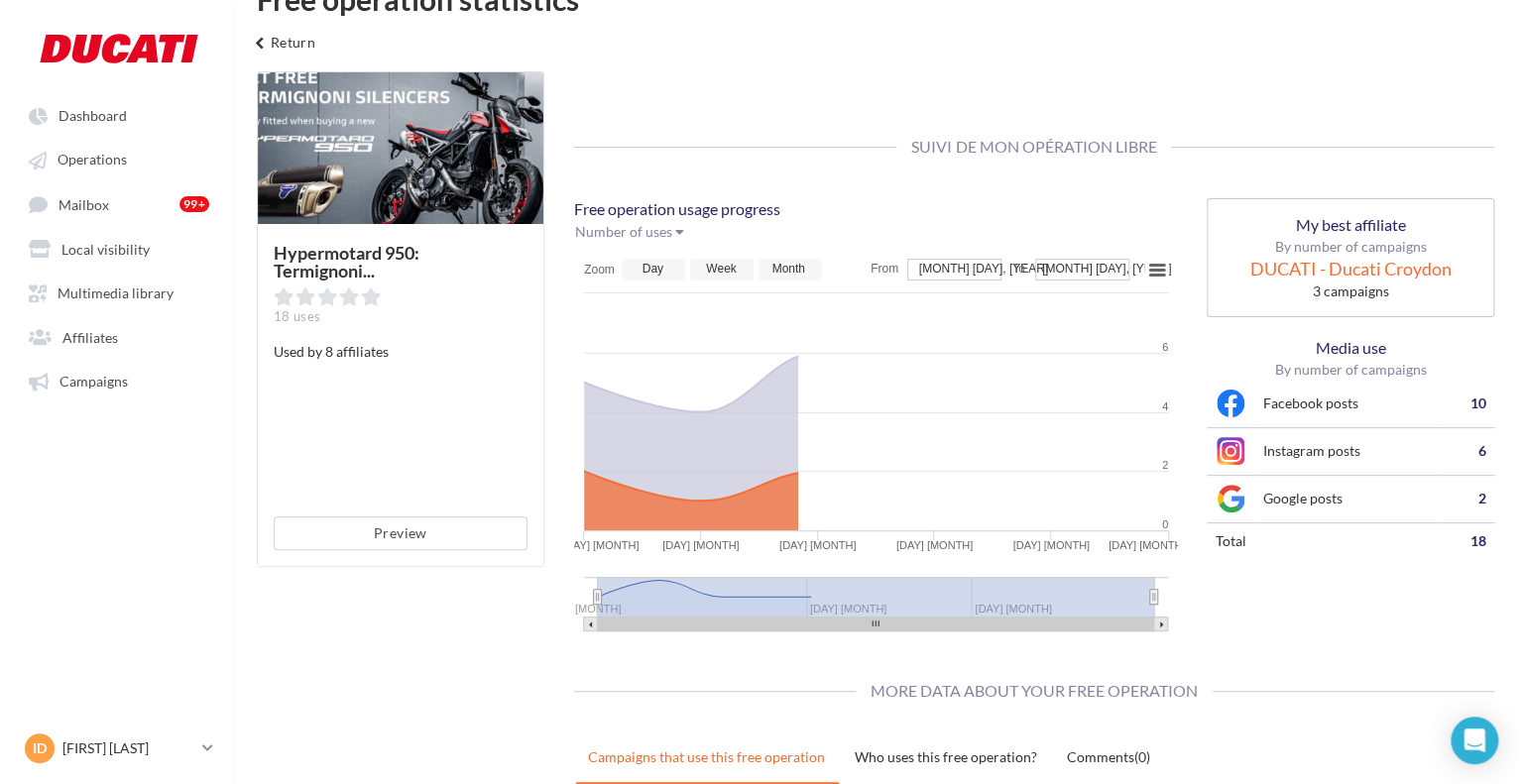 scroll, scrollTop: 102, scrollLeft: 0, axis: vertical 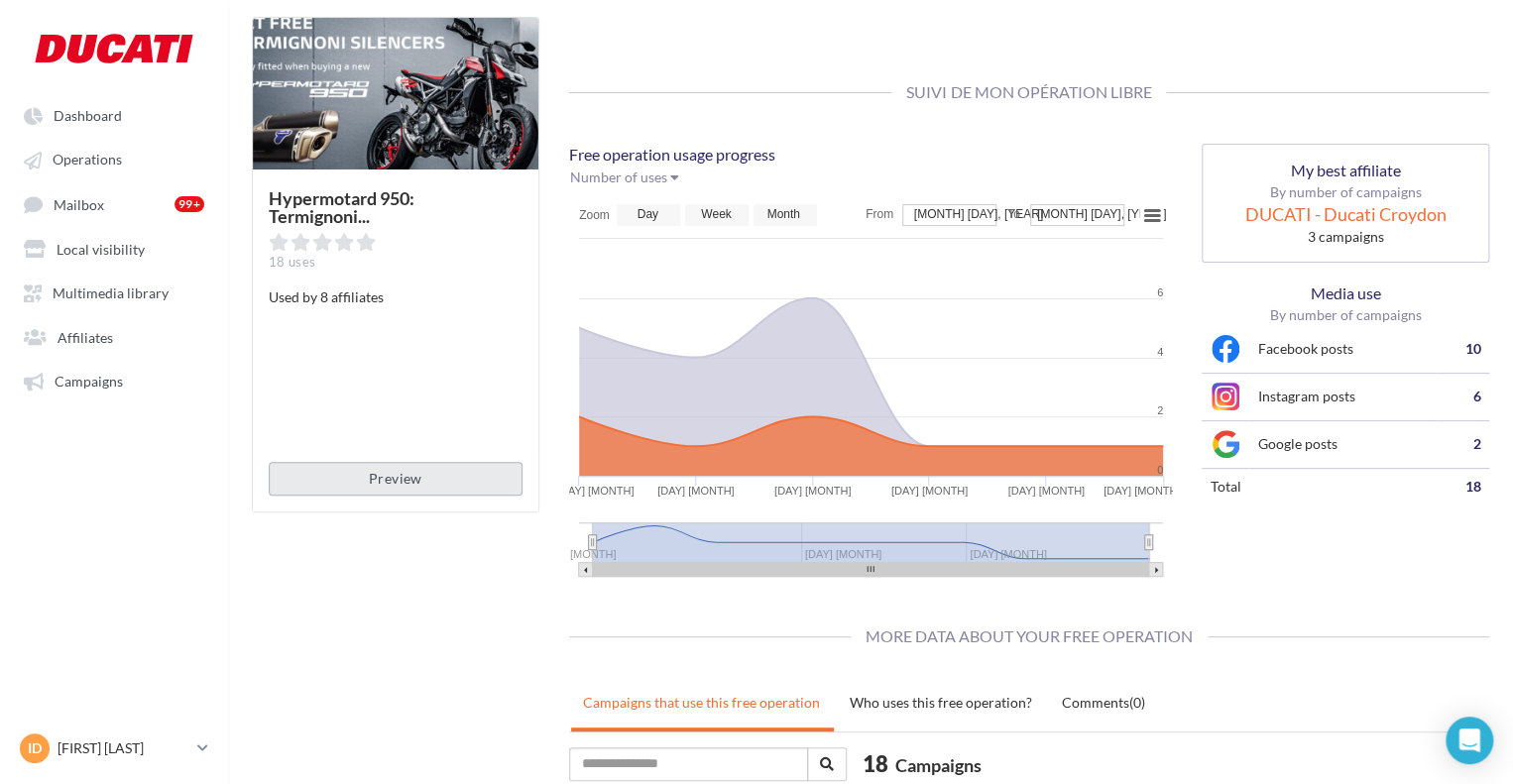click on "Preview" at bounding box center [396, 479] 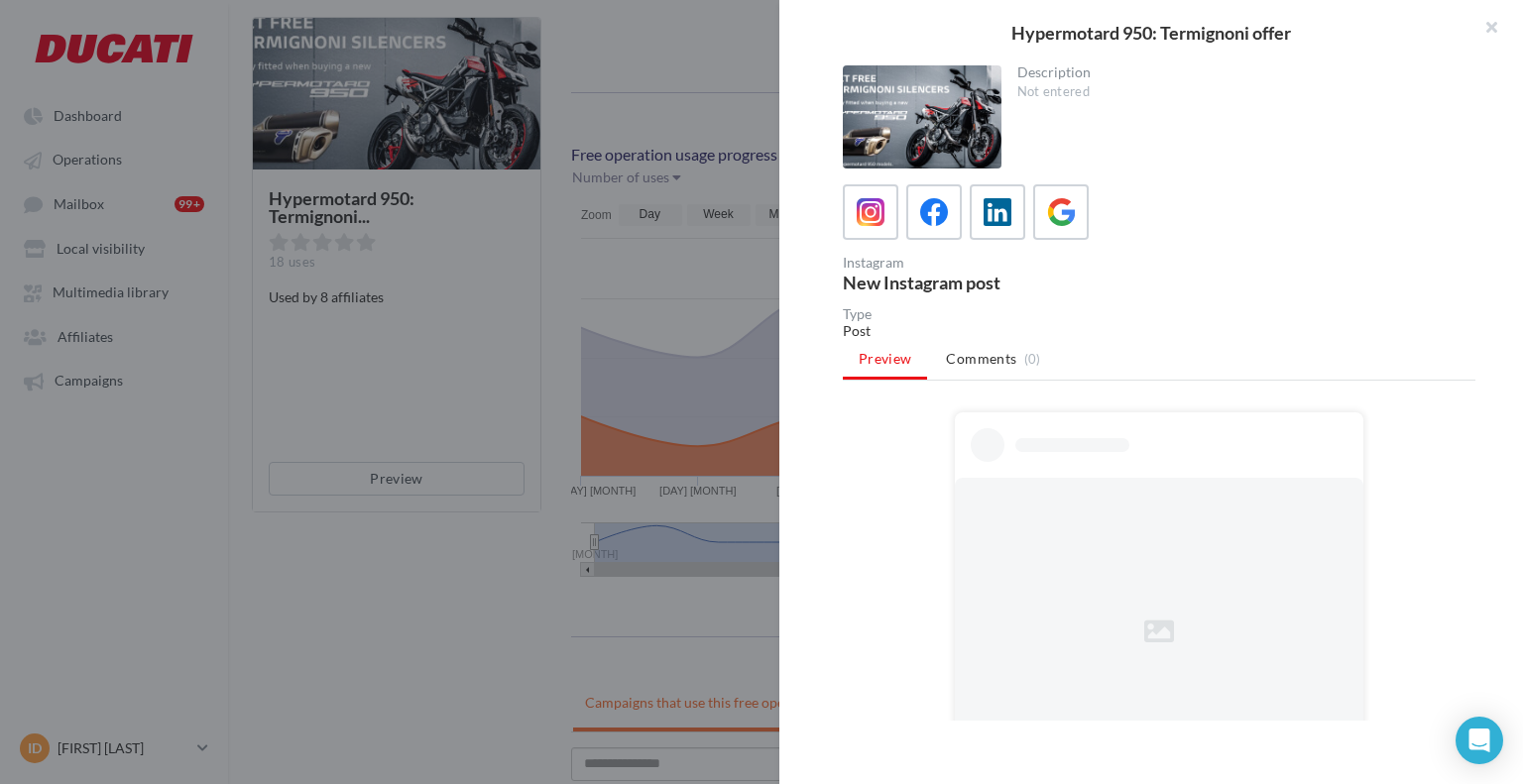 click at bounding box center [922, 117] 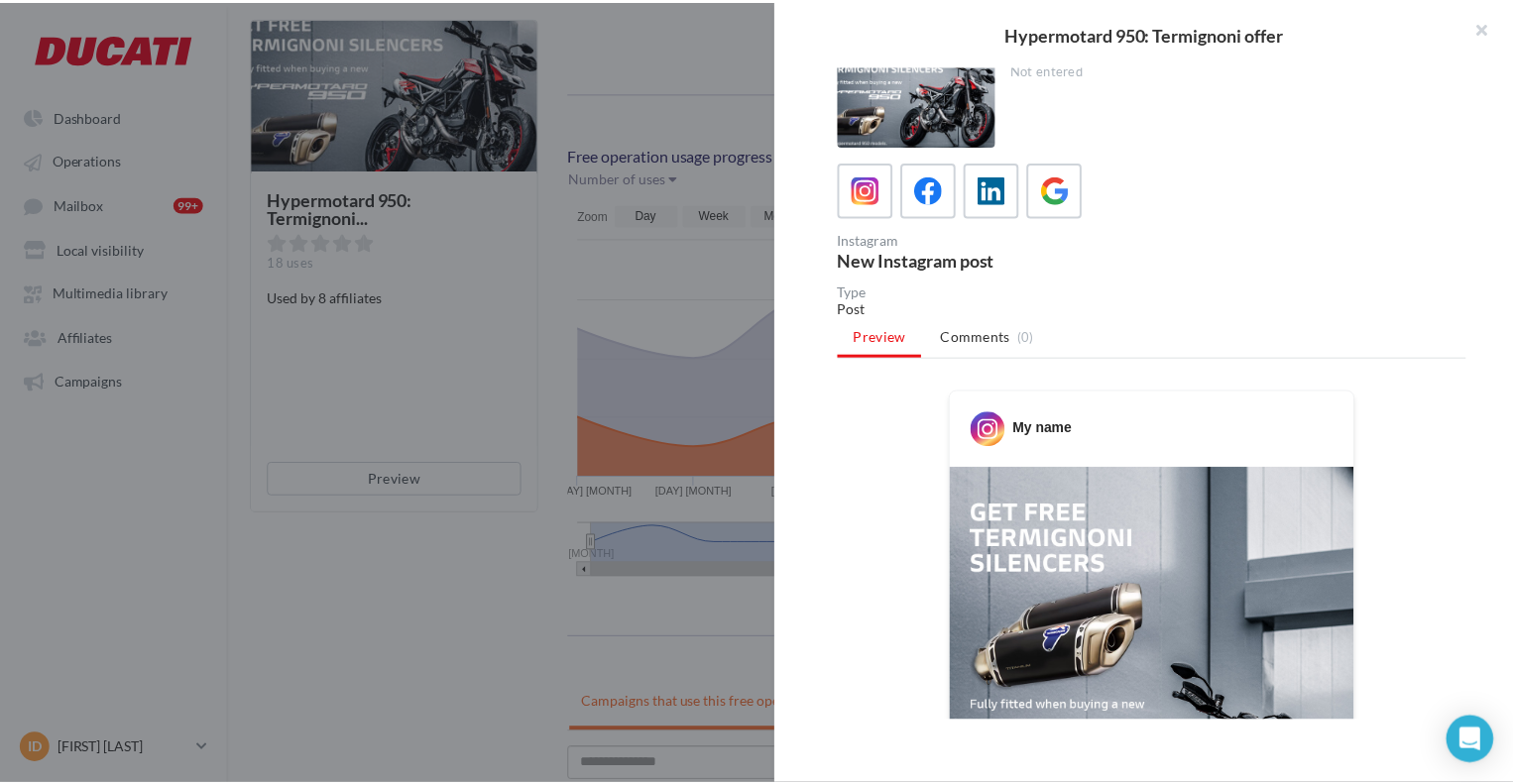 scroll, scrollTop: 0, scrollLeft: 0, axis: both 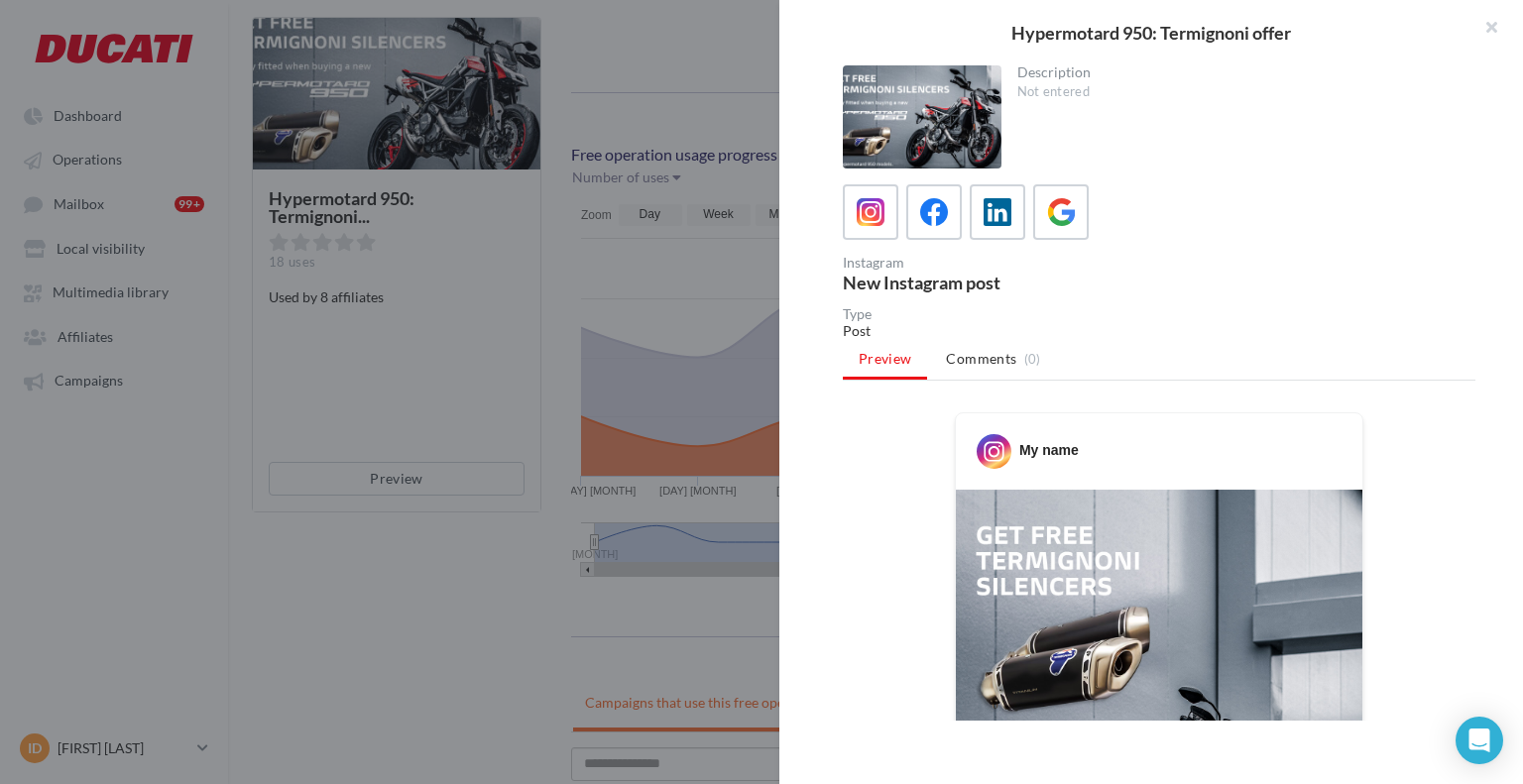 drag, startPoint x: 1010, startPoint y: 35, endPoint x: 1348, endPoint y: 35, distance: 338 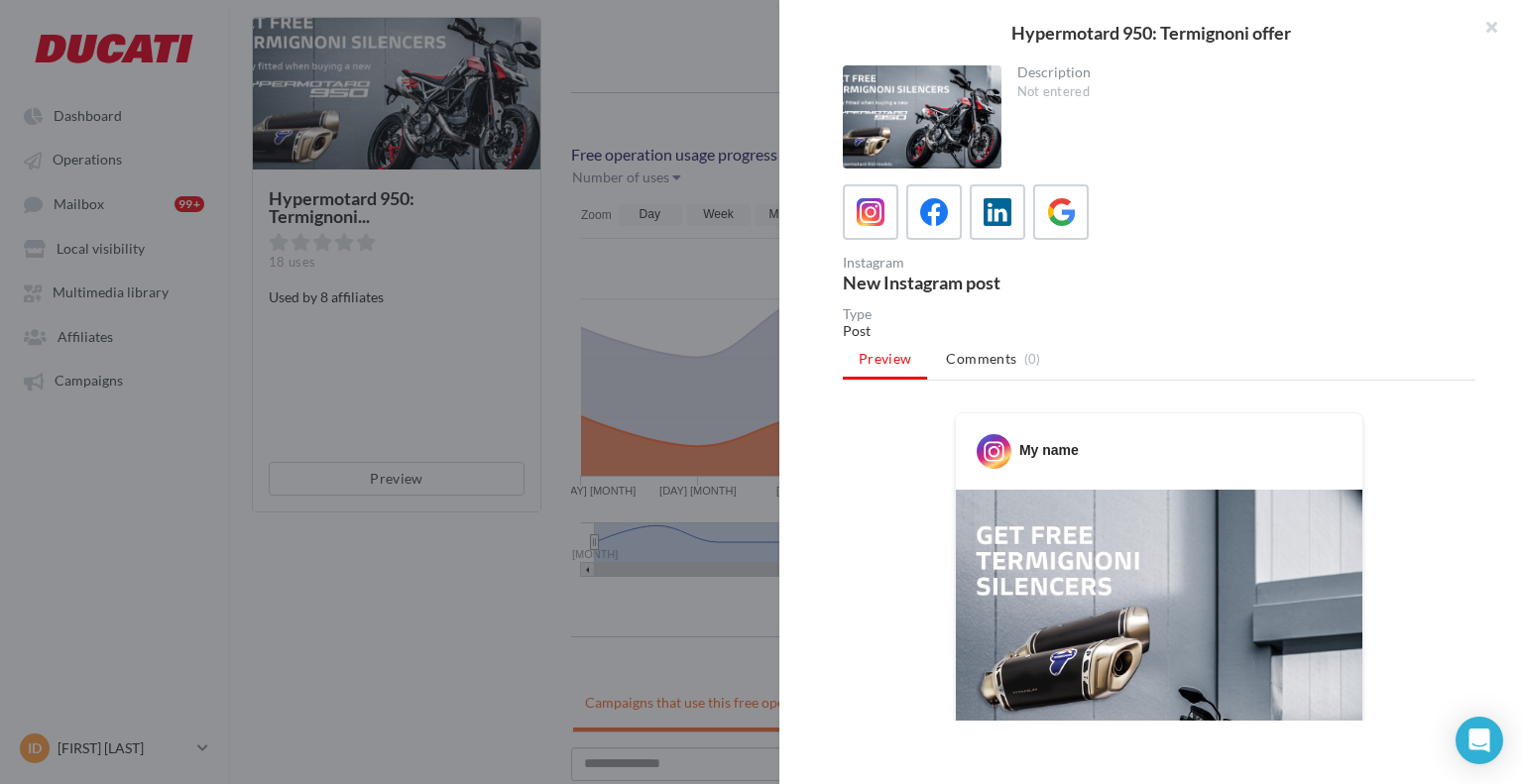 copy on "Hypermotard 950: Termignoni offer" 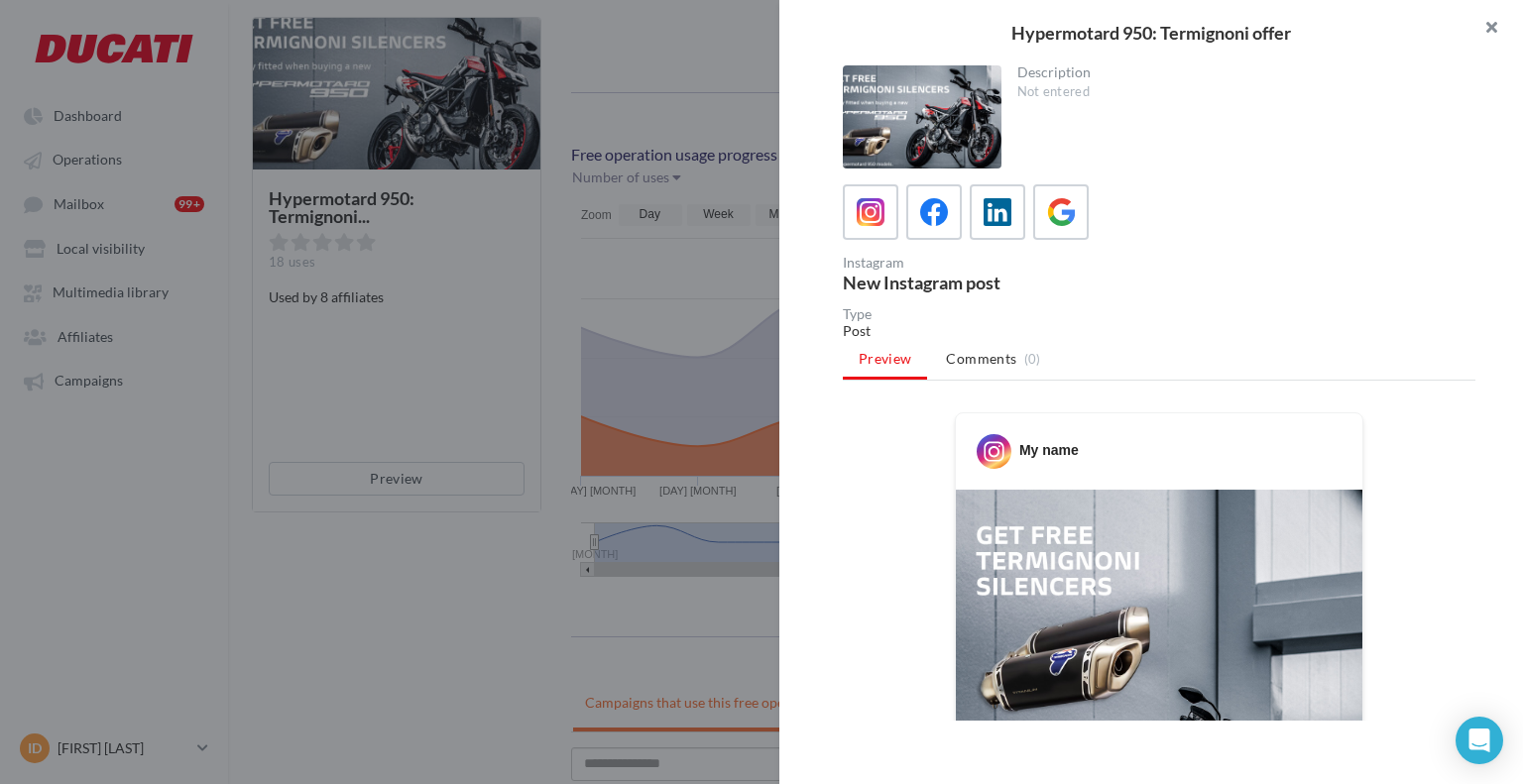 click at bounding box center [1483, 30] 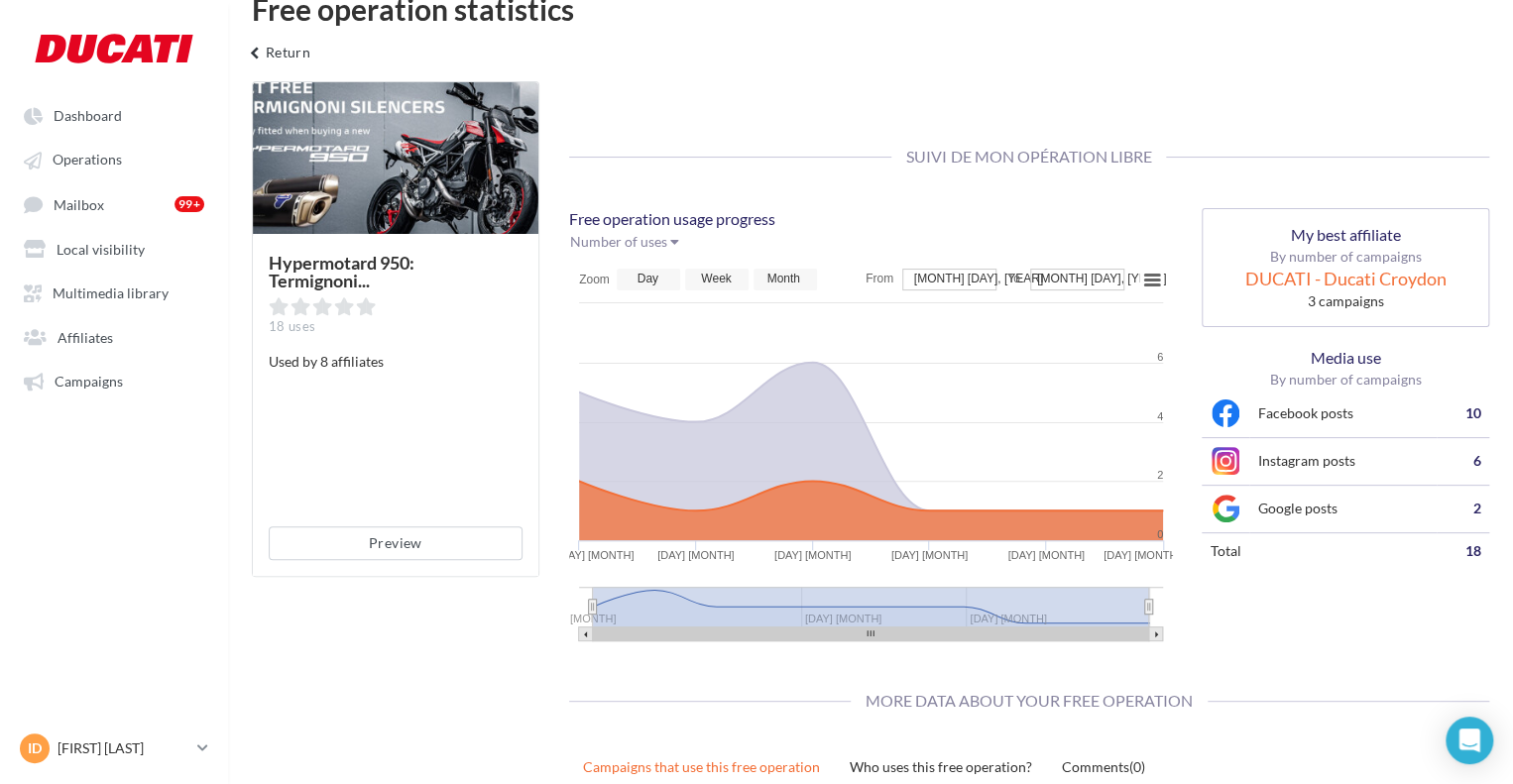 scroll, scrollTop: 0, scrollLeft: 0, axis: both 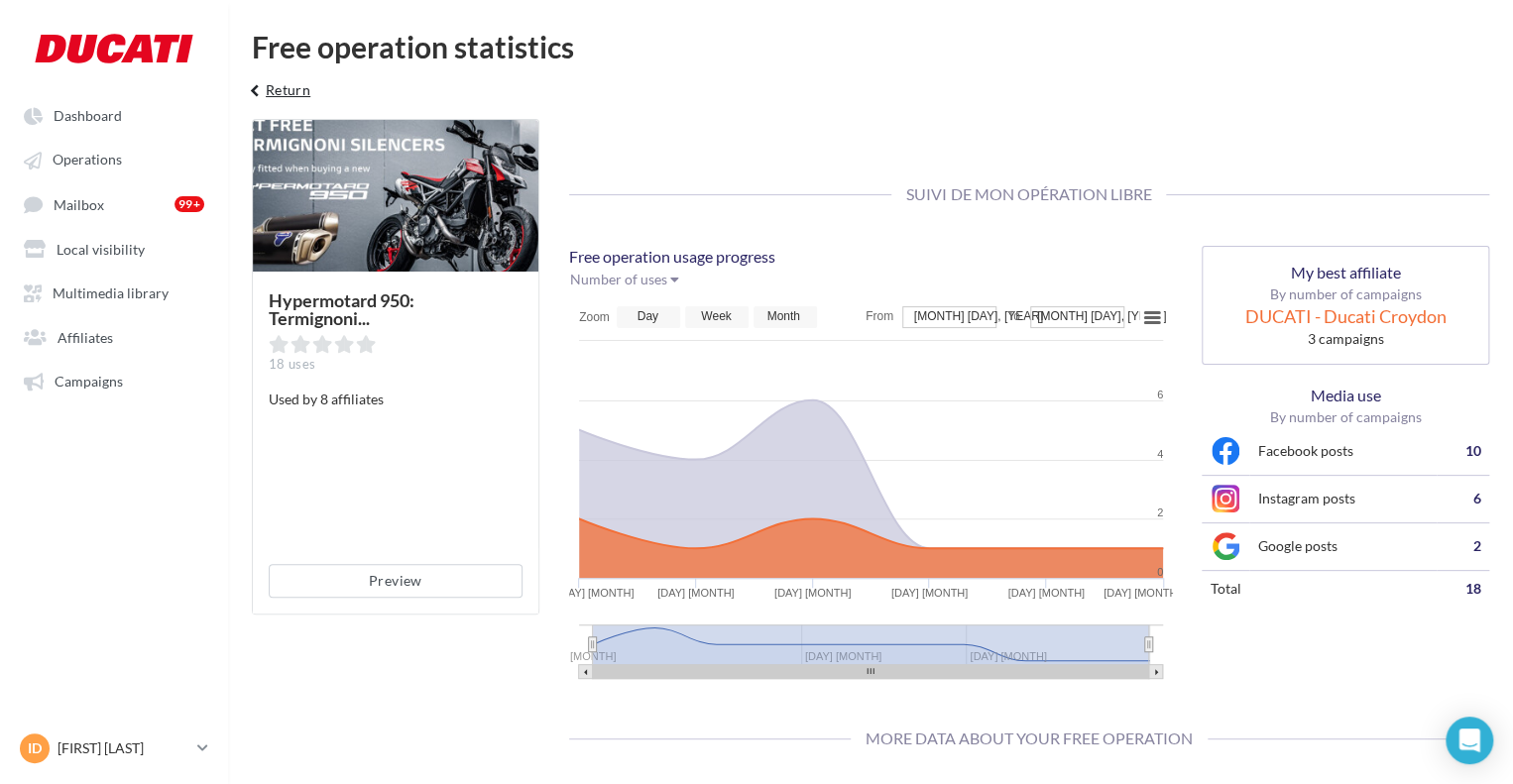 click on "keyboard_arrow_left  Return" at bounding box center (277, 97) 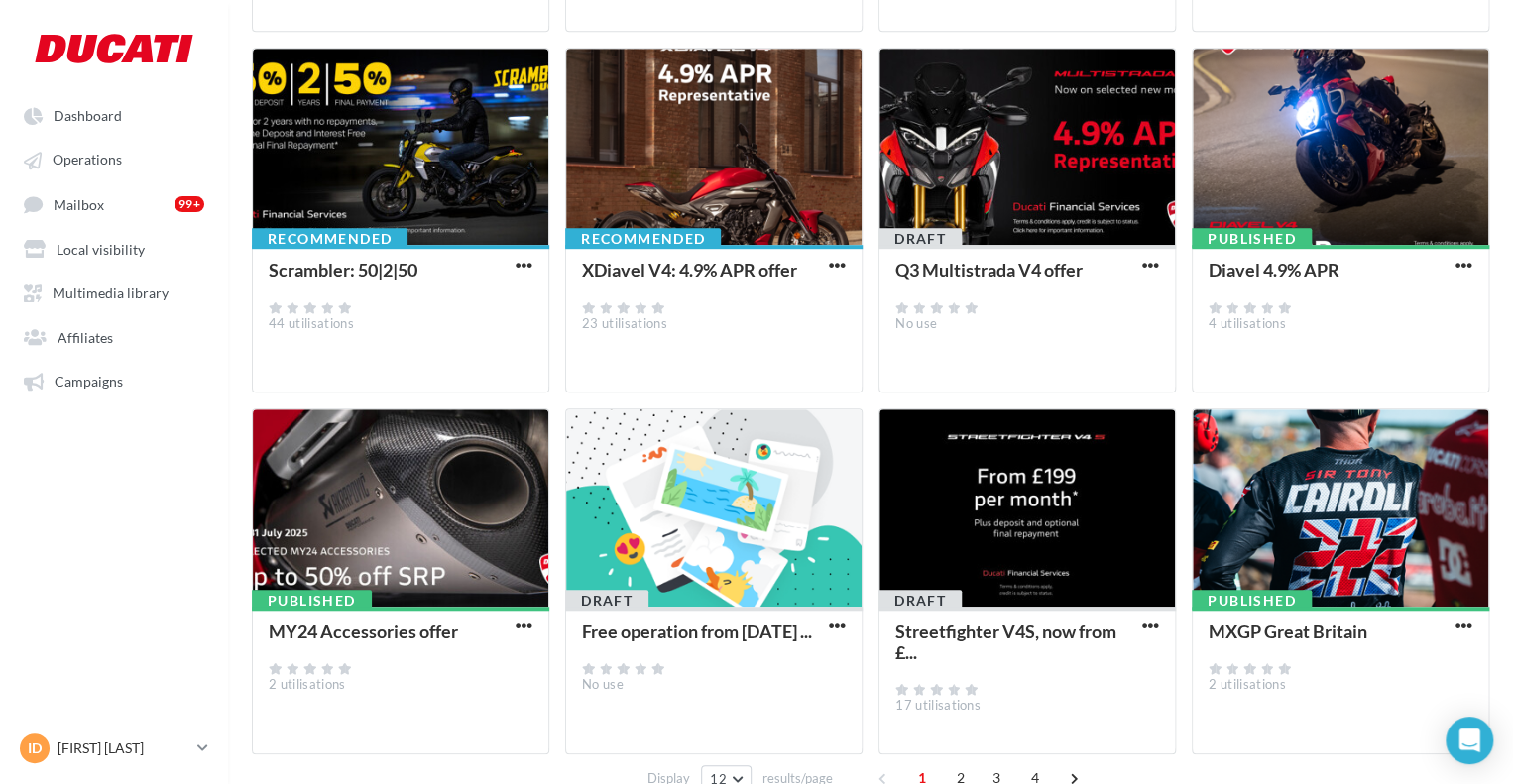 scroll, scrollTop: 573, scrollLeft: 0, axis: vertical 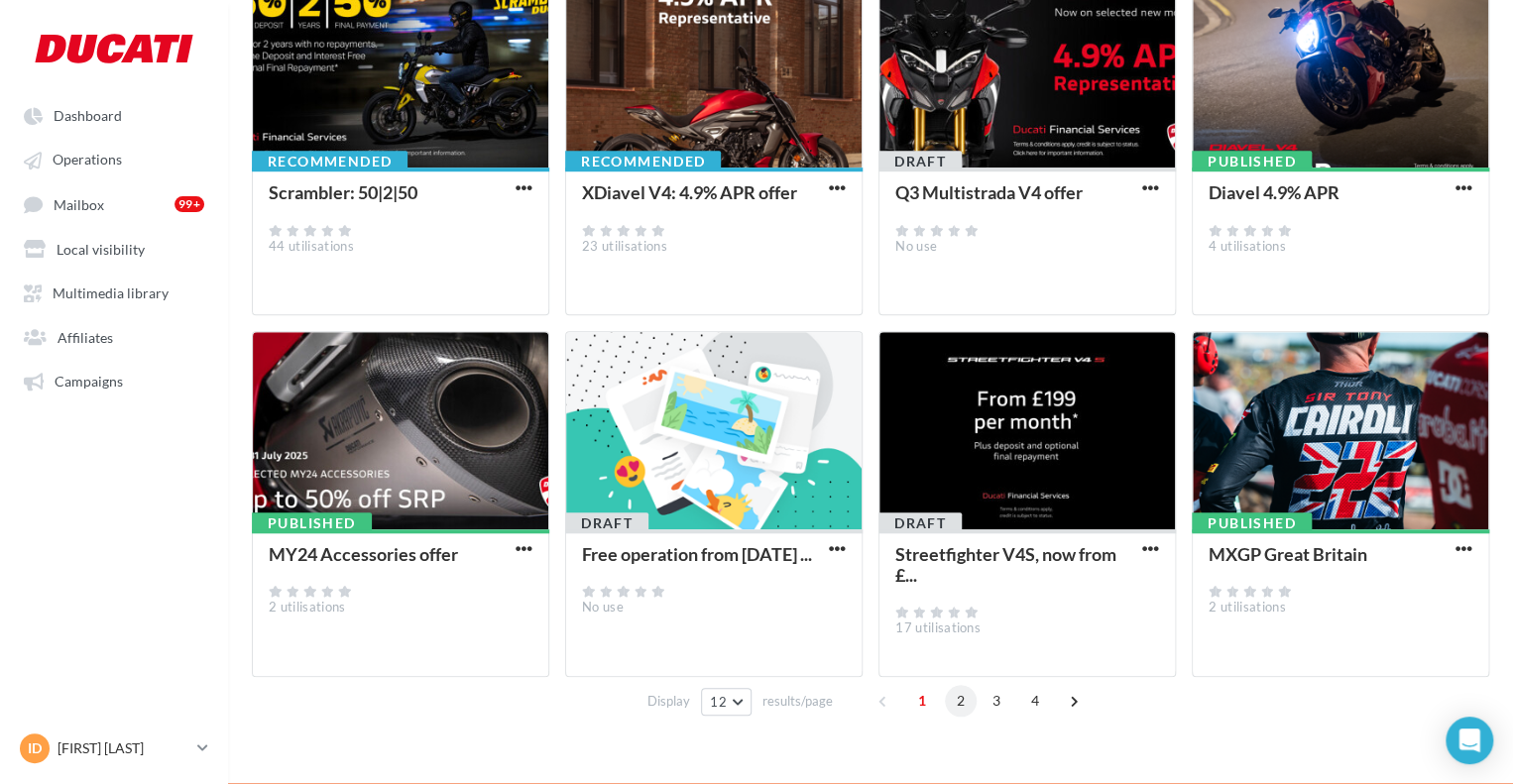 click on "2" at bounding box center [961, 701] 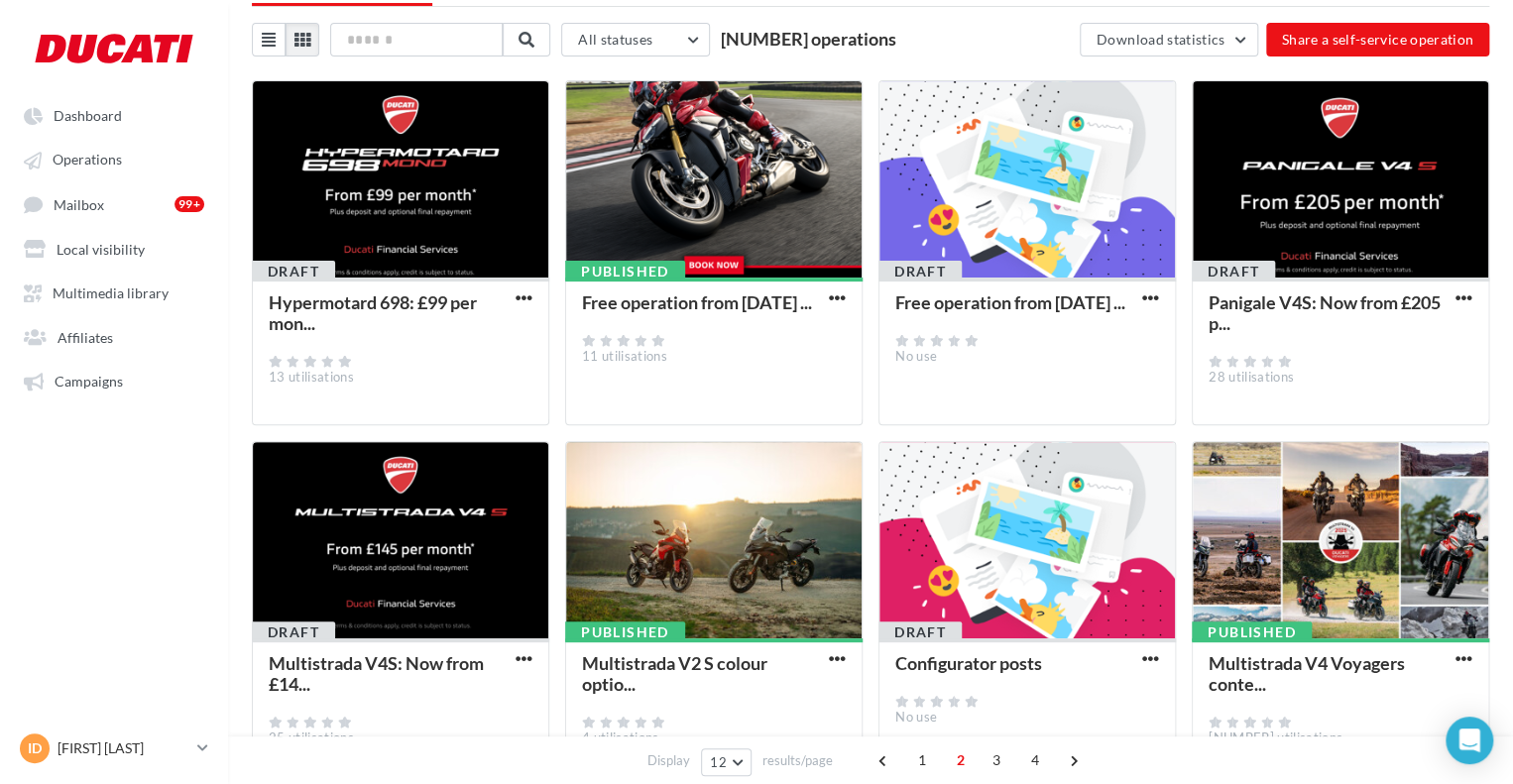 scroll, scrollTop: 573, scrollLeft: 0, axis: vertical 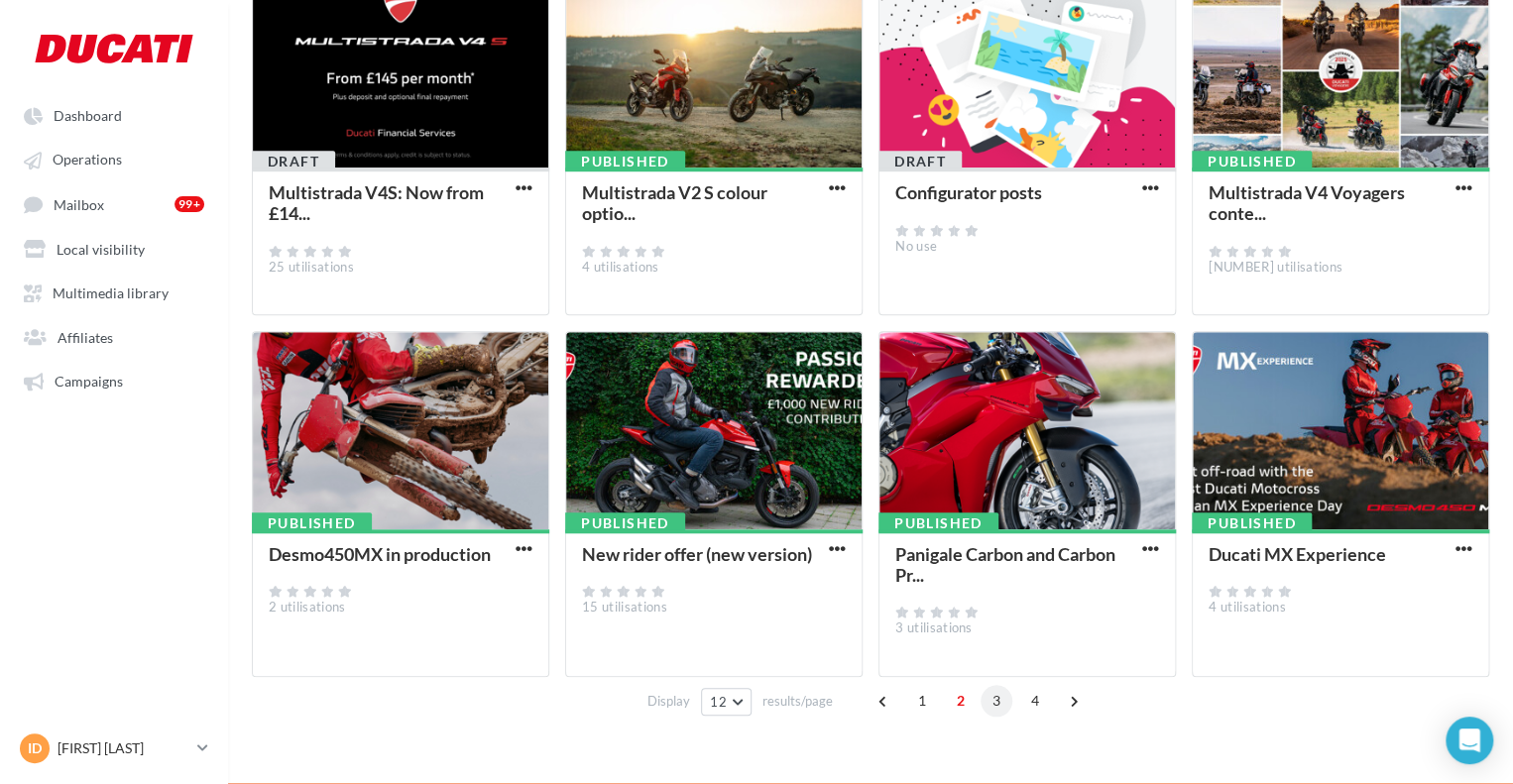 click on "3" at bounding box center [996, 701] 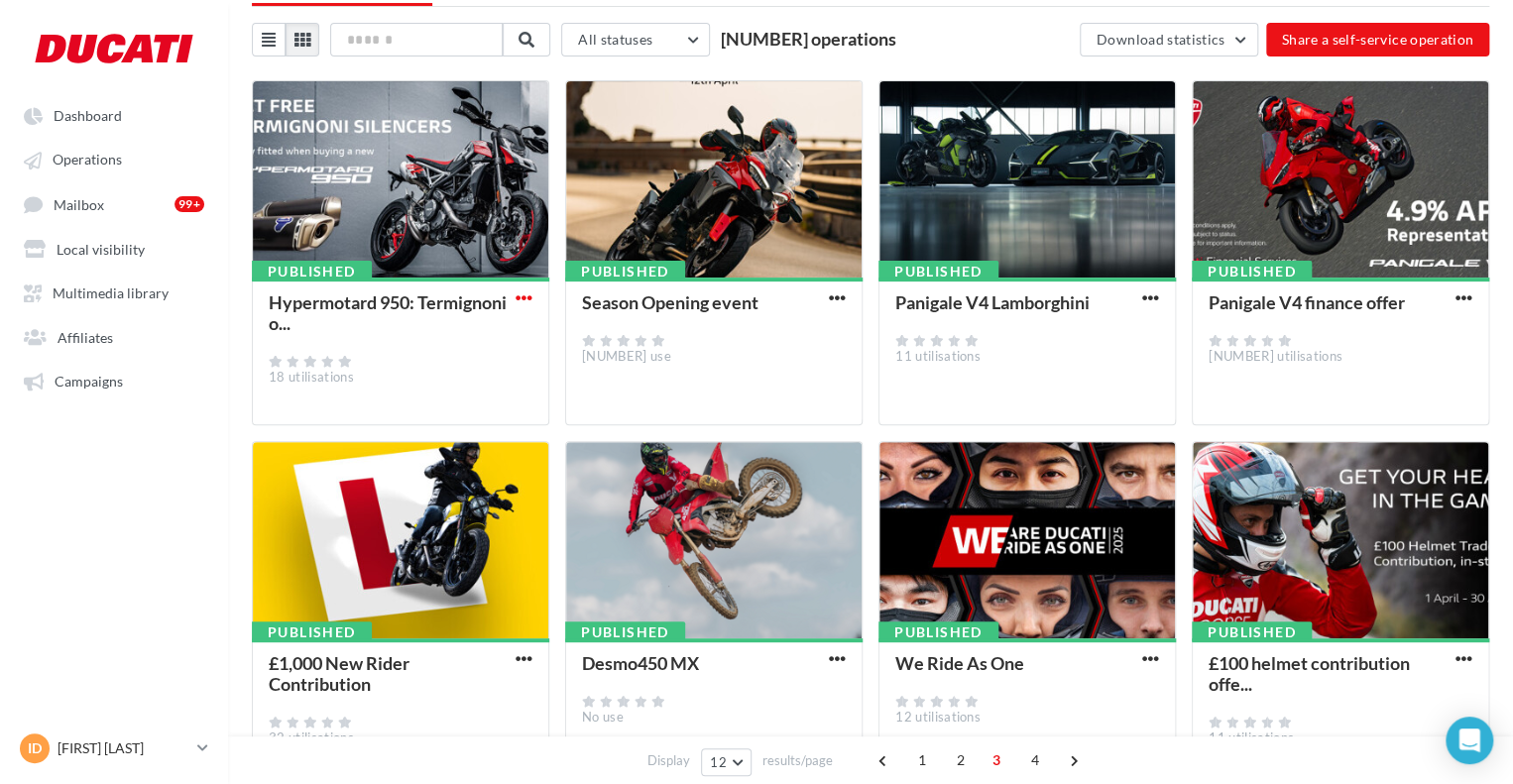 click at bounding box center [524, 297] 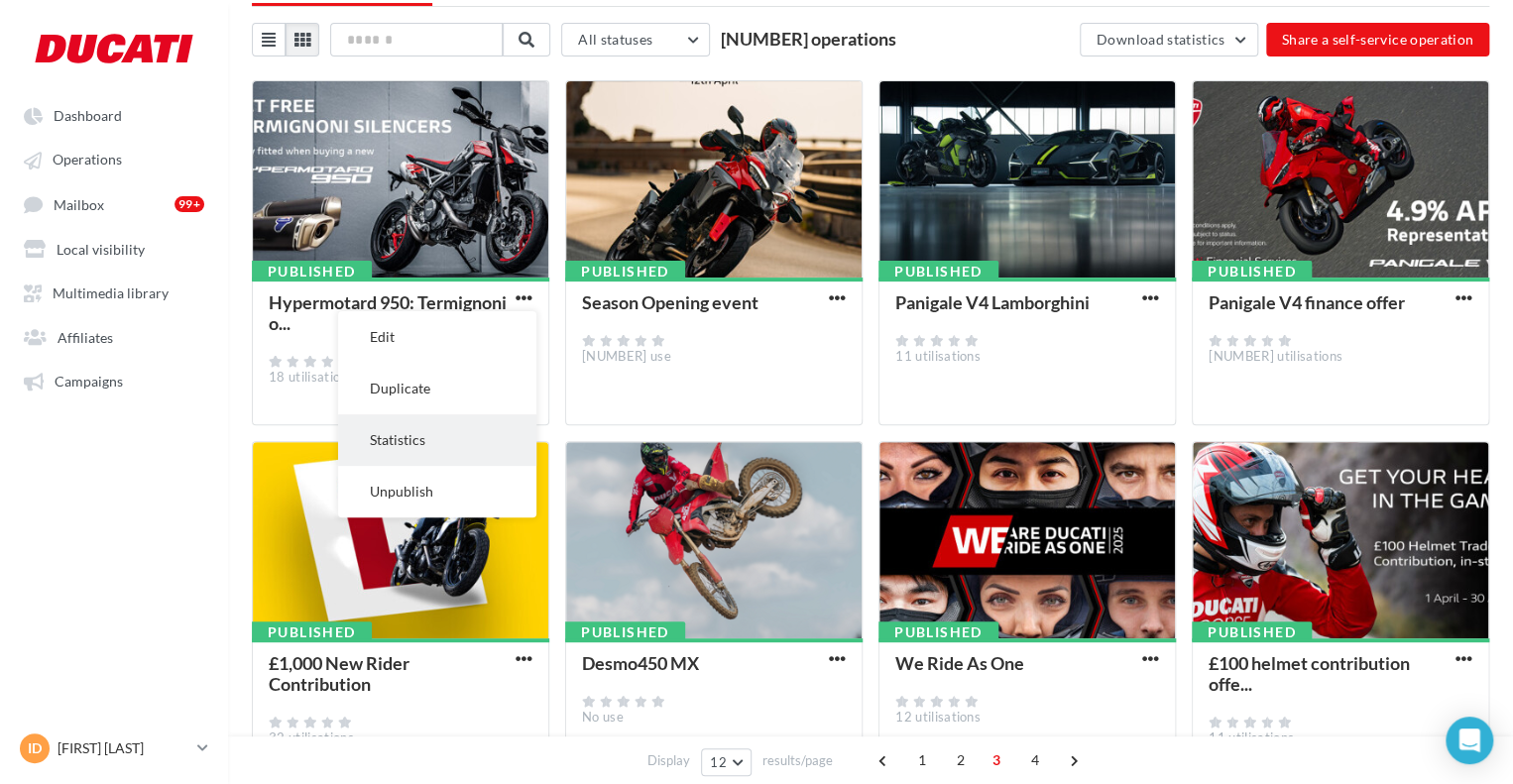 click on "Statistics" at bounding box center [437, 440] 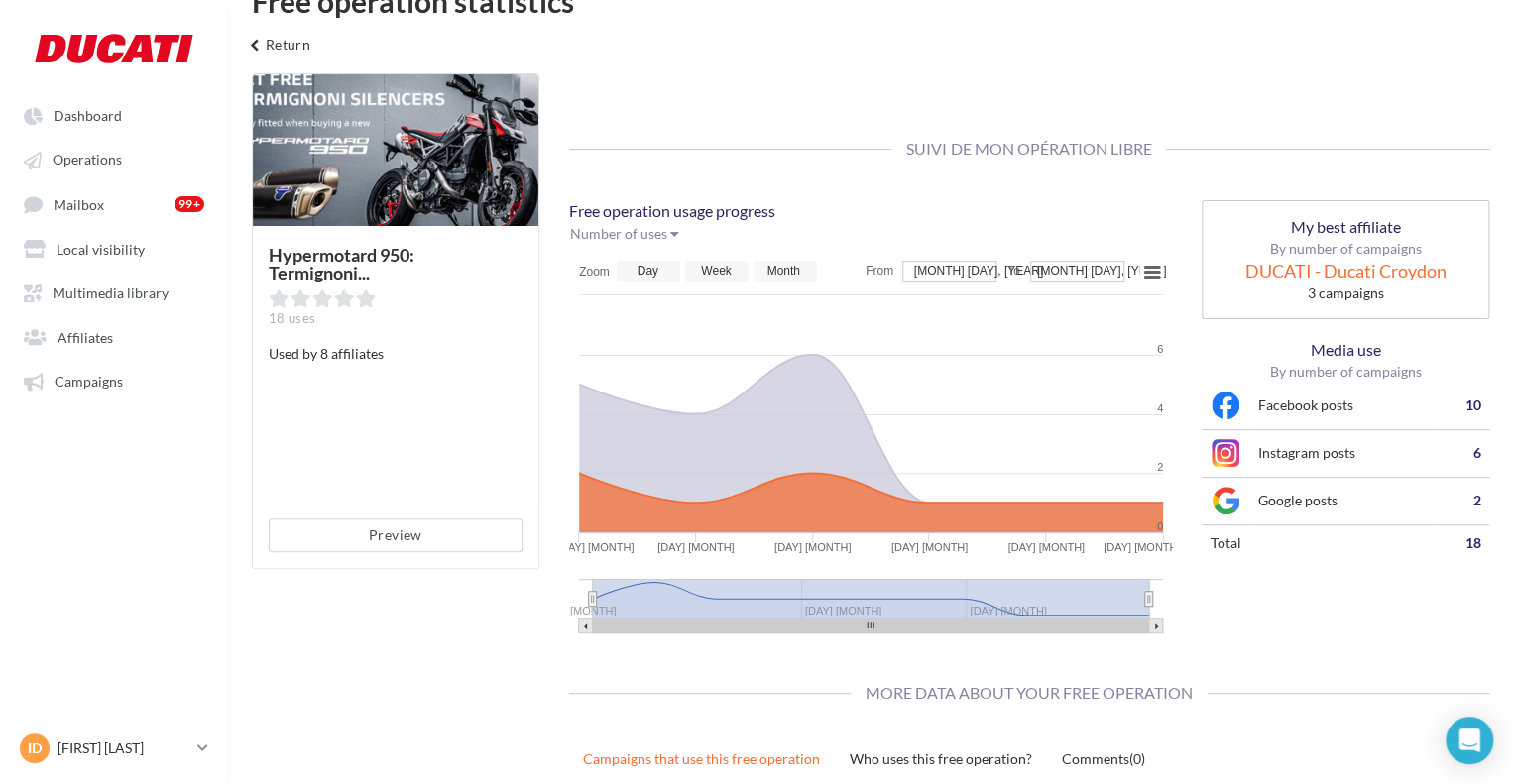 scroll, scrollTop: 0, scrollLeft: 0, axis: both 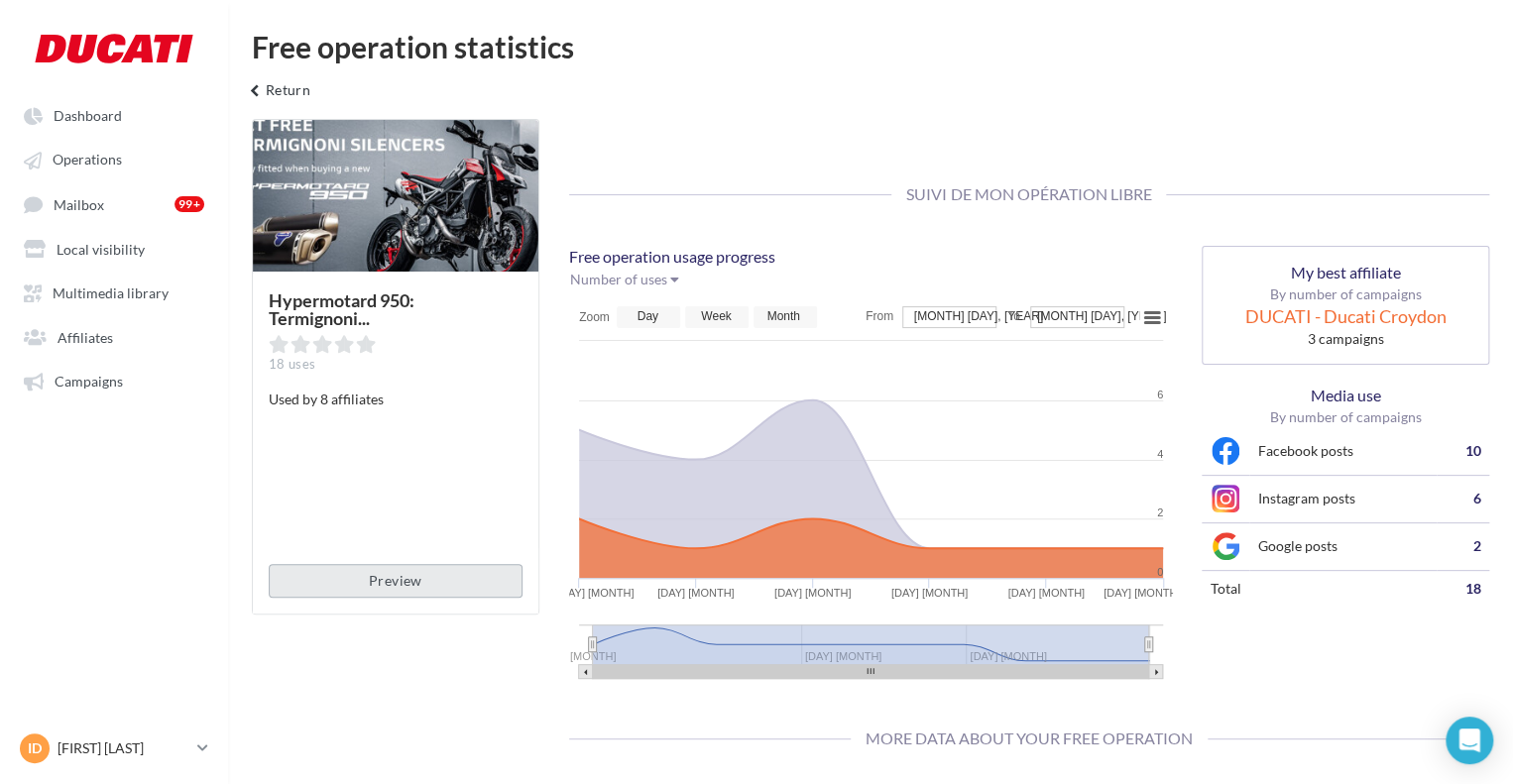 click on "Preview" at bounding box center (396, 581) 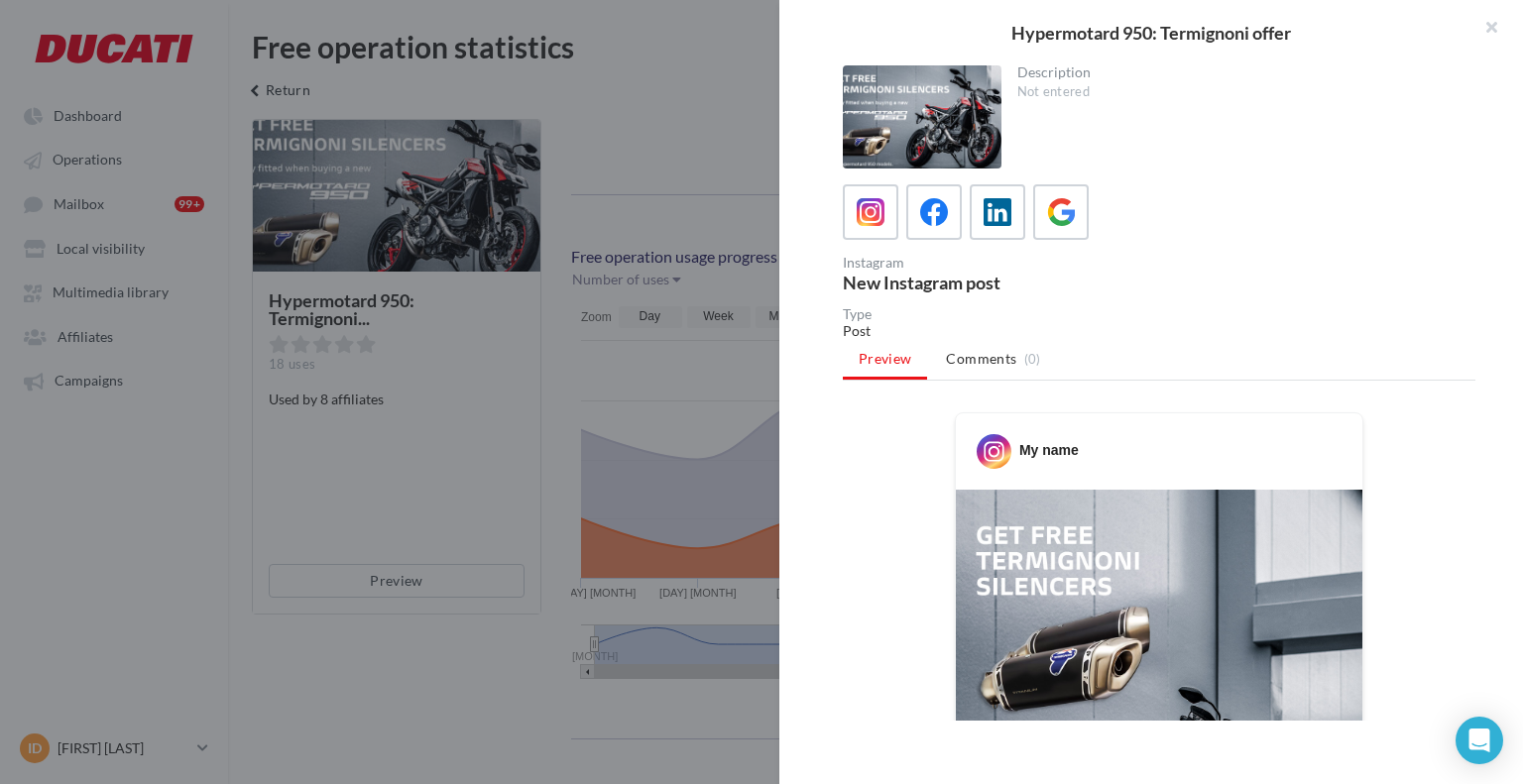 drag, startPoint x: 1011, startPoint y: 27, endPoint x: 1311, endPoint y: 60, distance: 301.80954 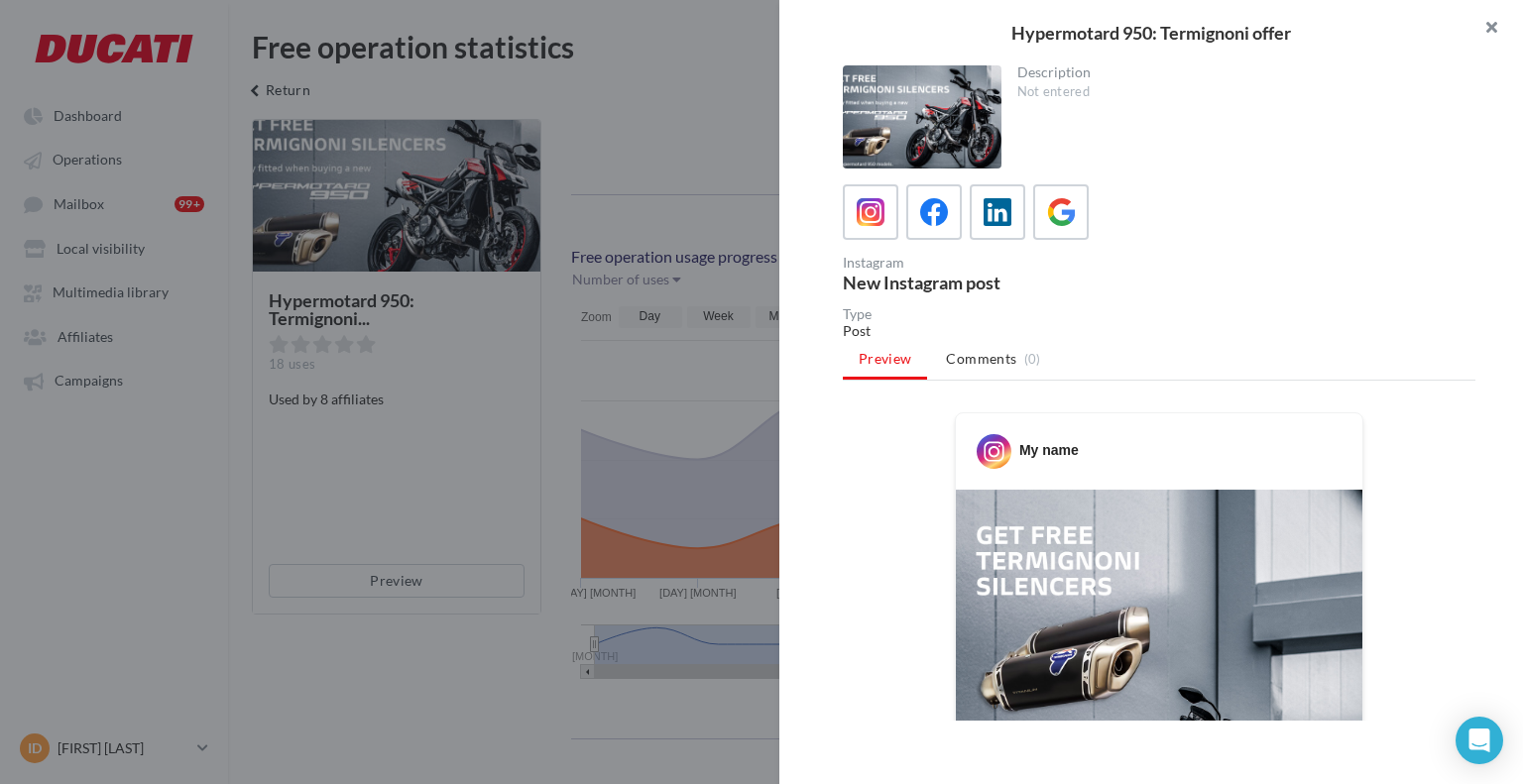 click at bounding box center [1483, 30] 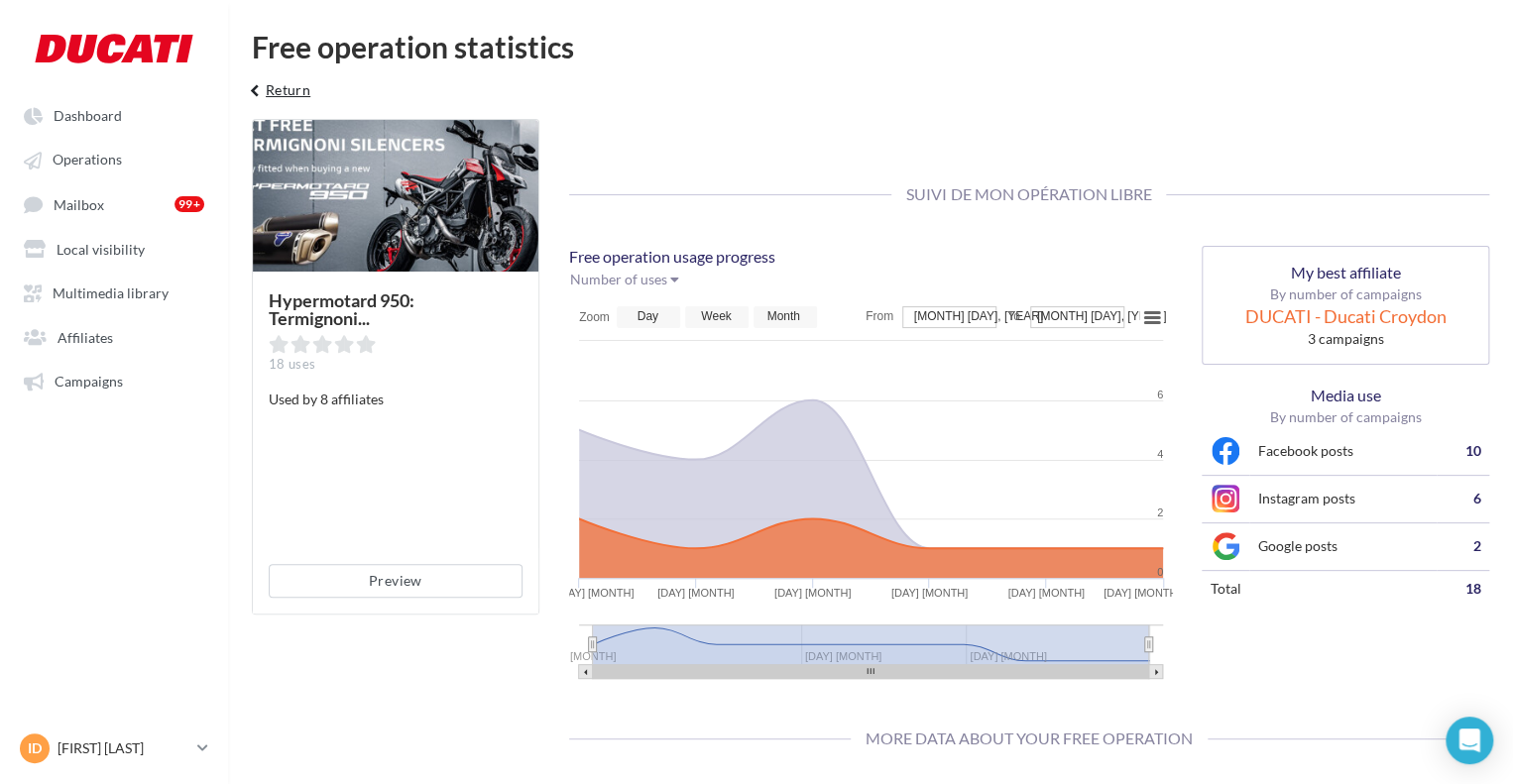 click on "keyboard_arrow_left  Return" at bounding box center (277, 97) 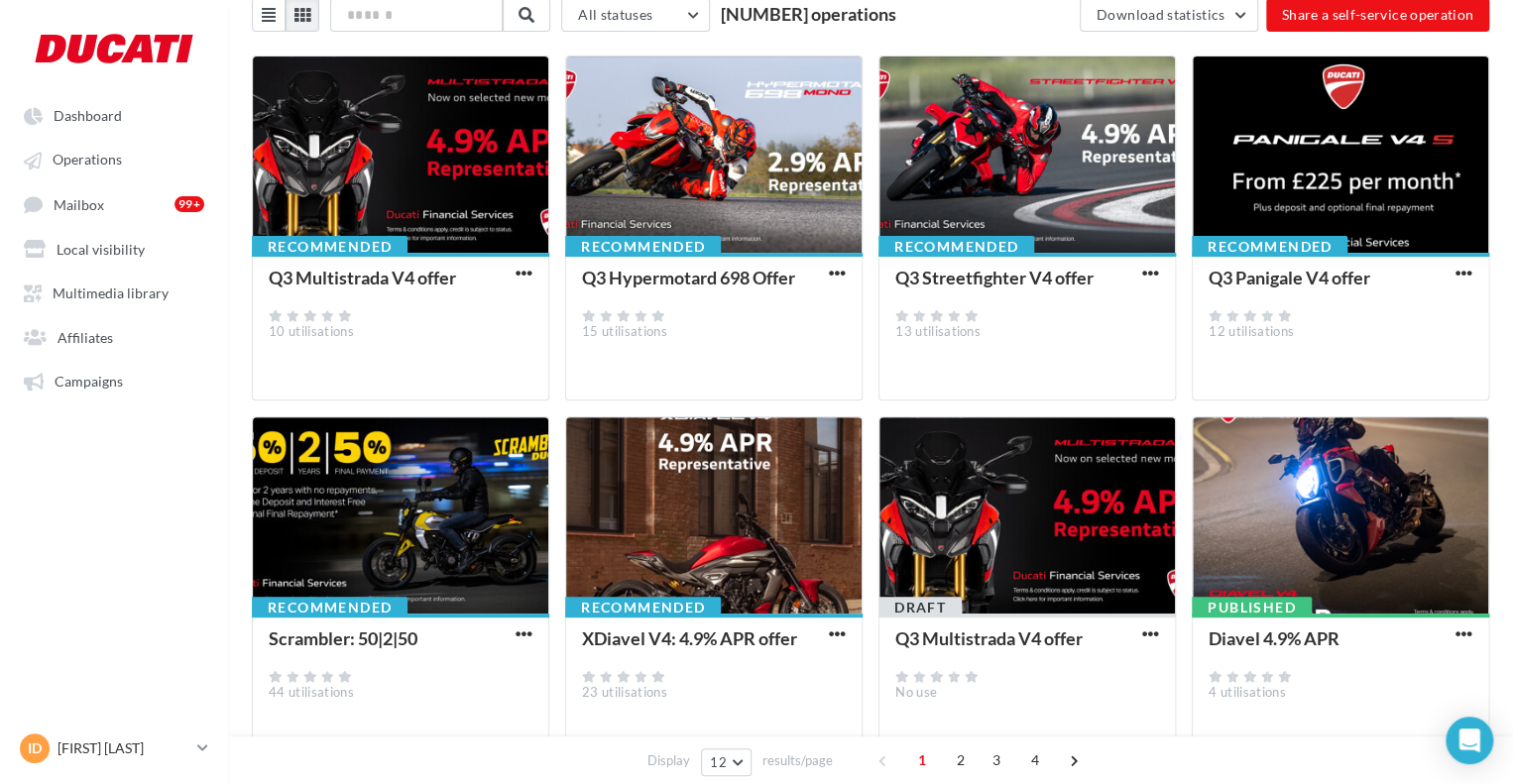 scroll, scrollTop: 573, scrollLeft: 0, axis: vertical 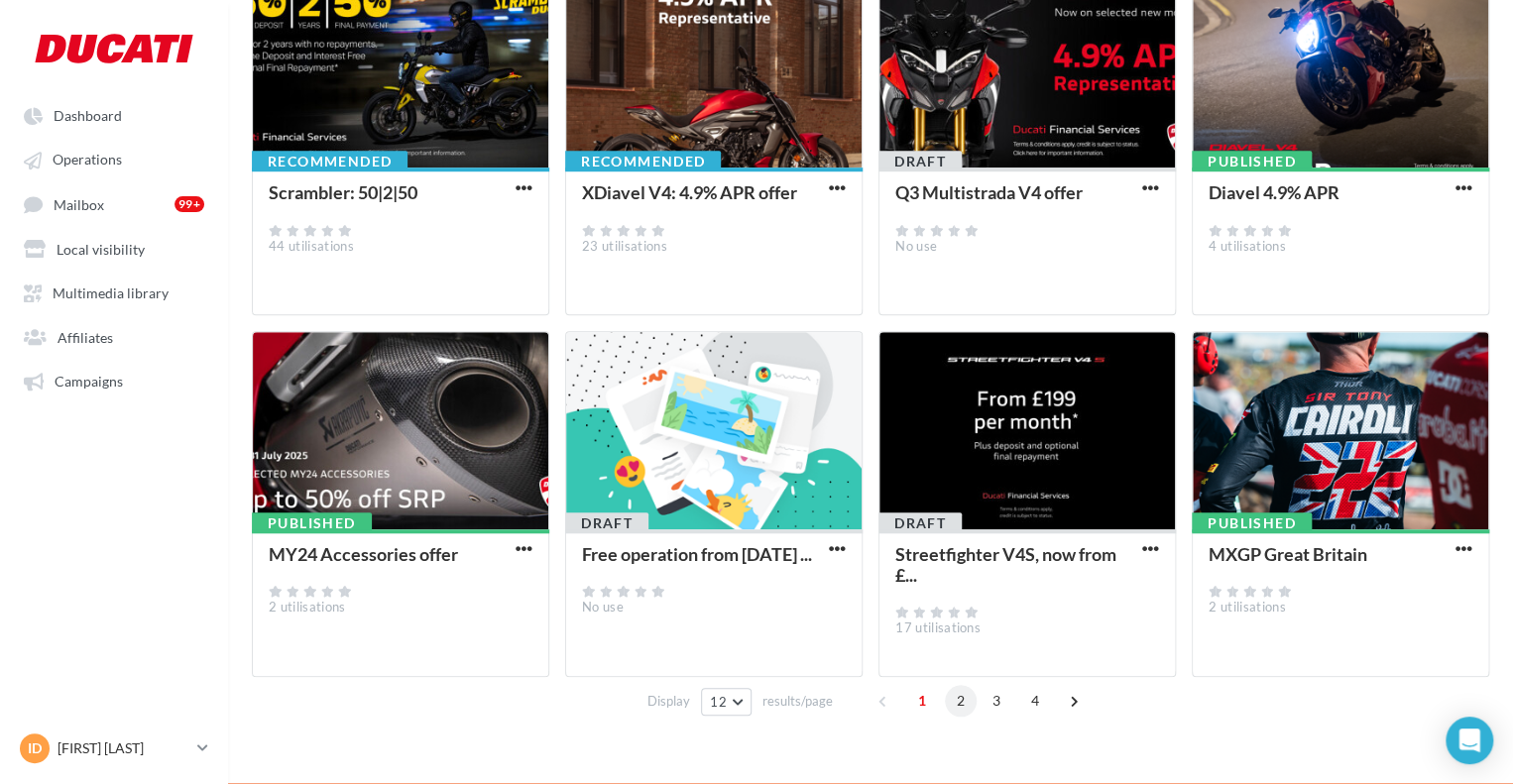click on "2" at bounding box center (961, 701) 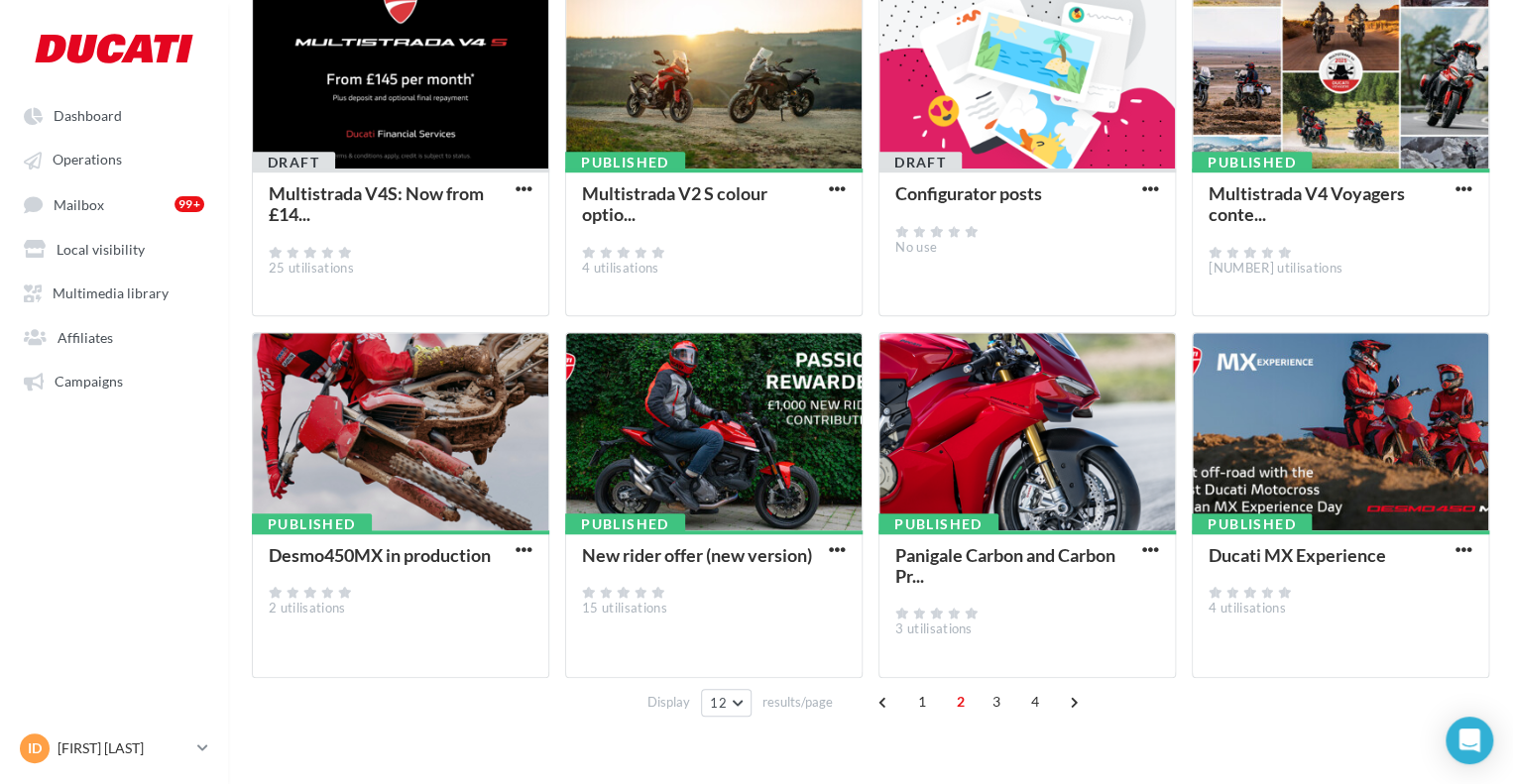 scroll, scrollTop: 573, scrollLeft: 0, axis: vertical 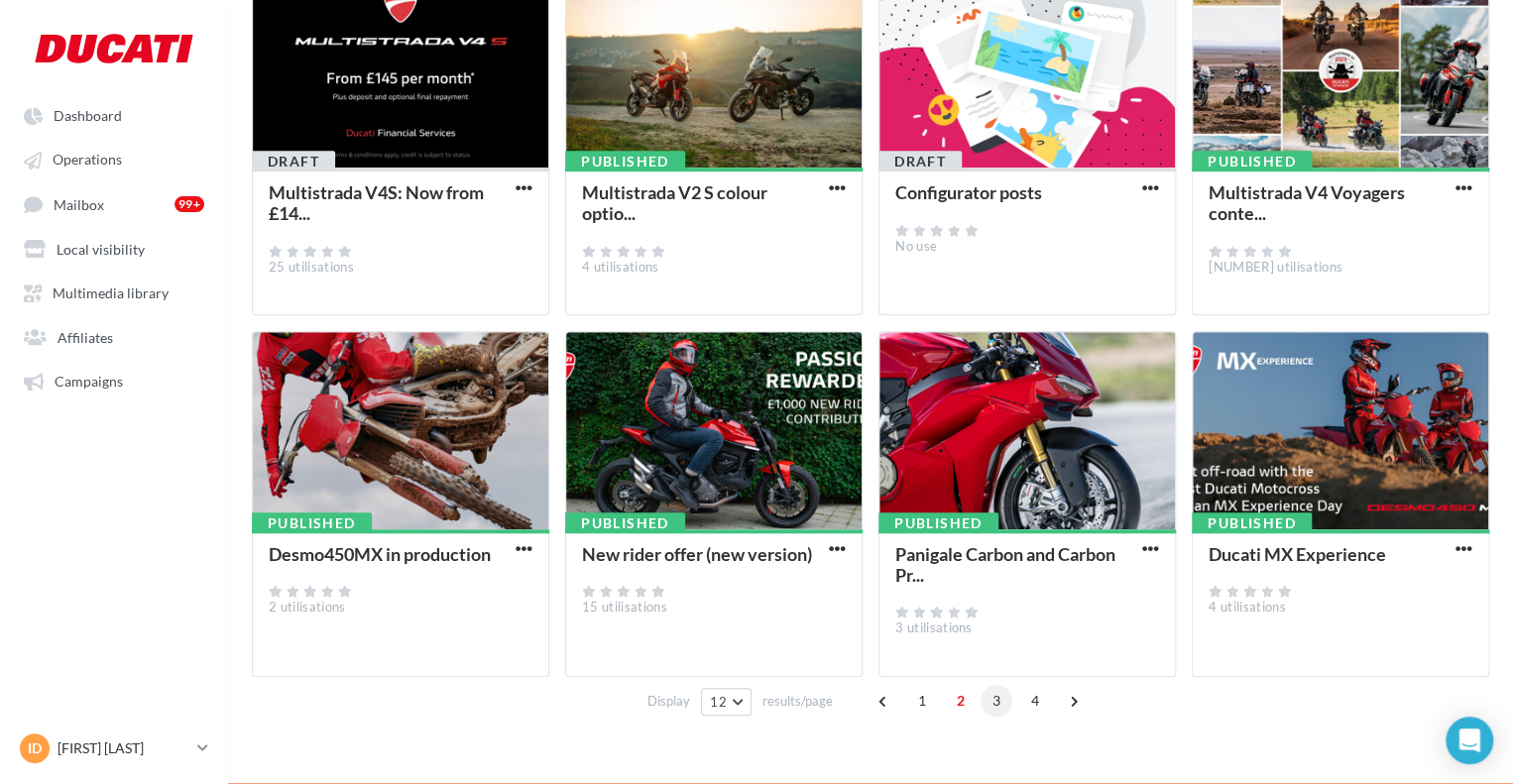 click on "3" at bounding box center [996, 701] 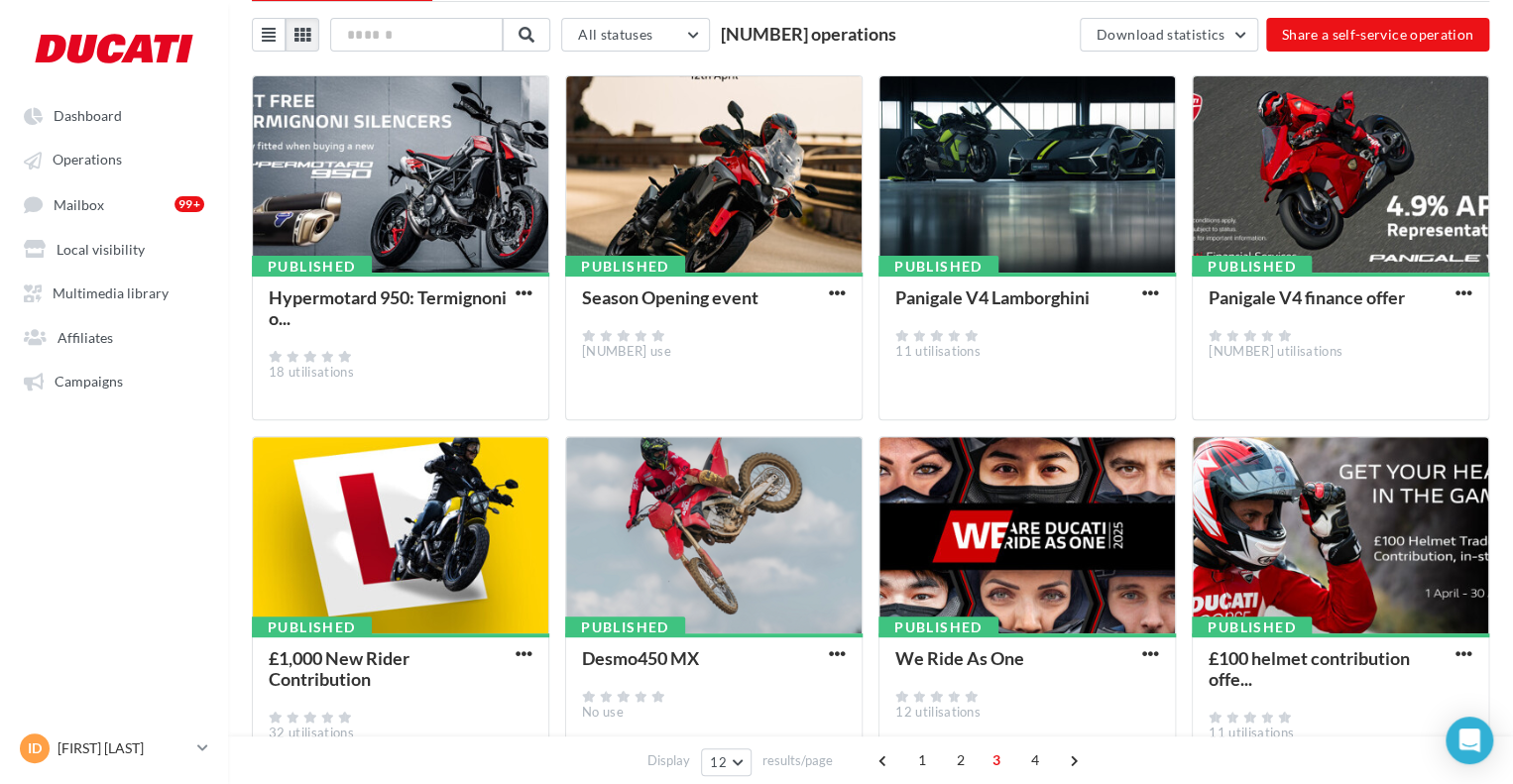 scroll, scrollTop: 201, scrollLeft: 0, axis: vertical 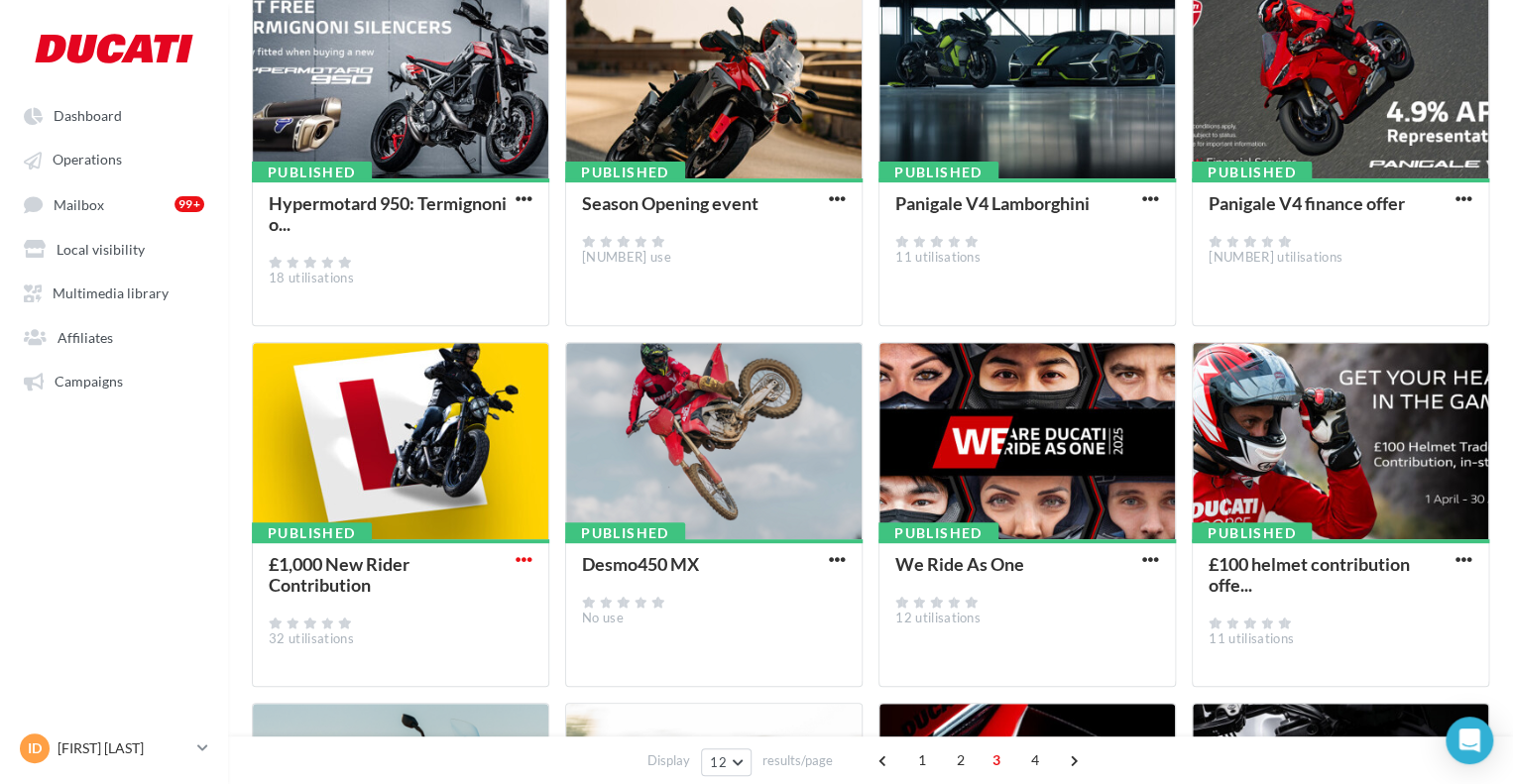 click at bounding box center [524, 559] 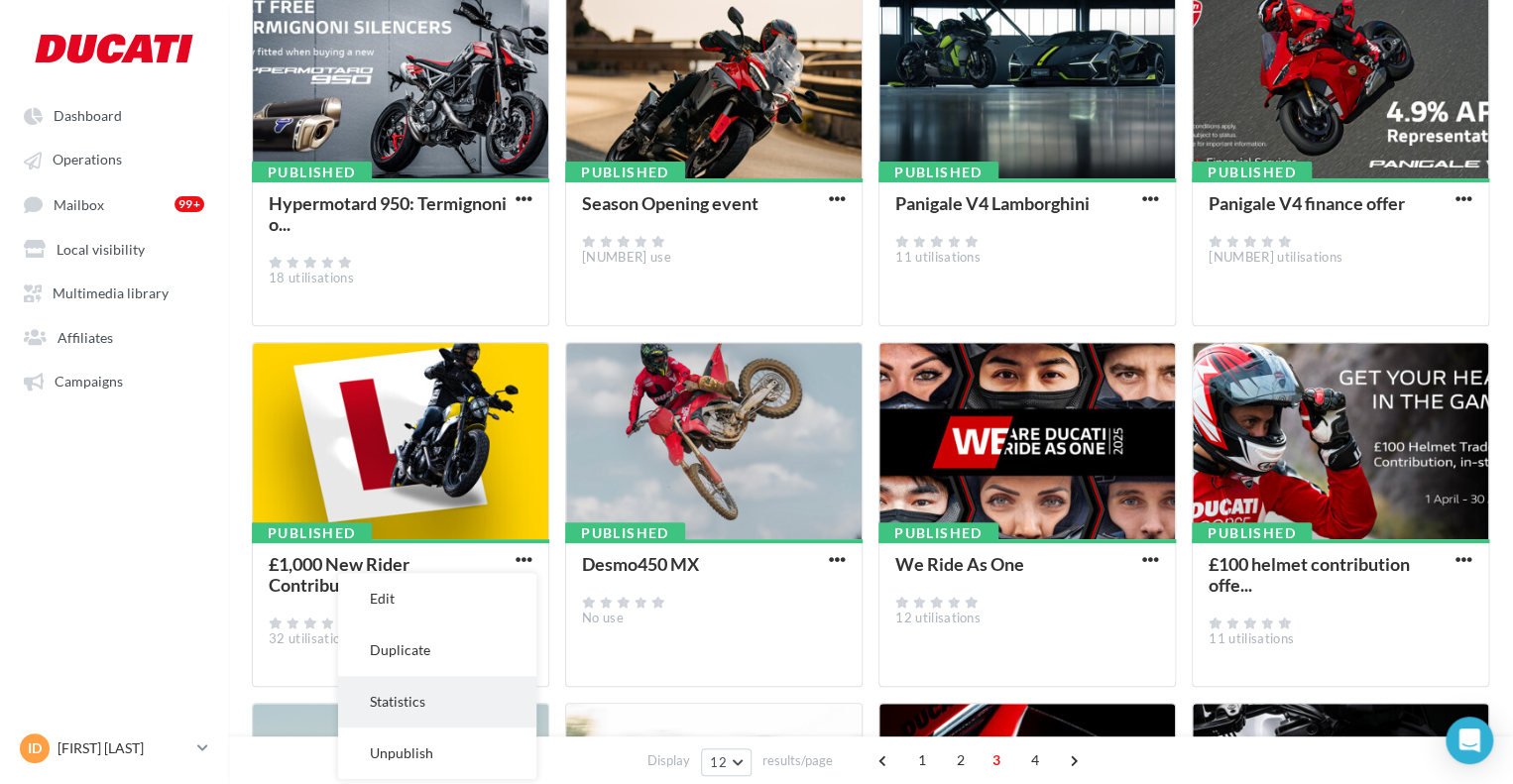 click on "Statistics" at bounding box center [437, 702] 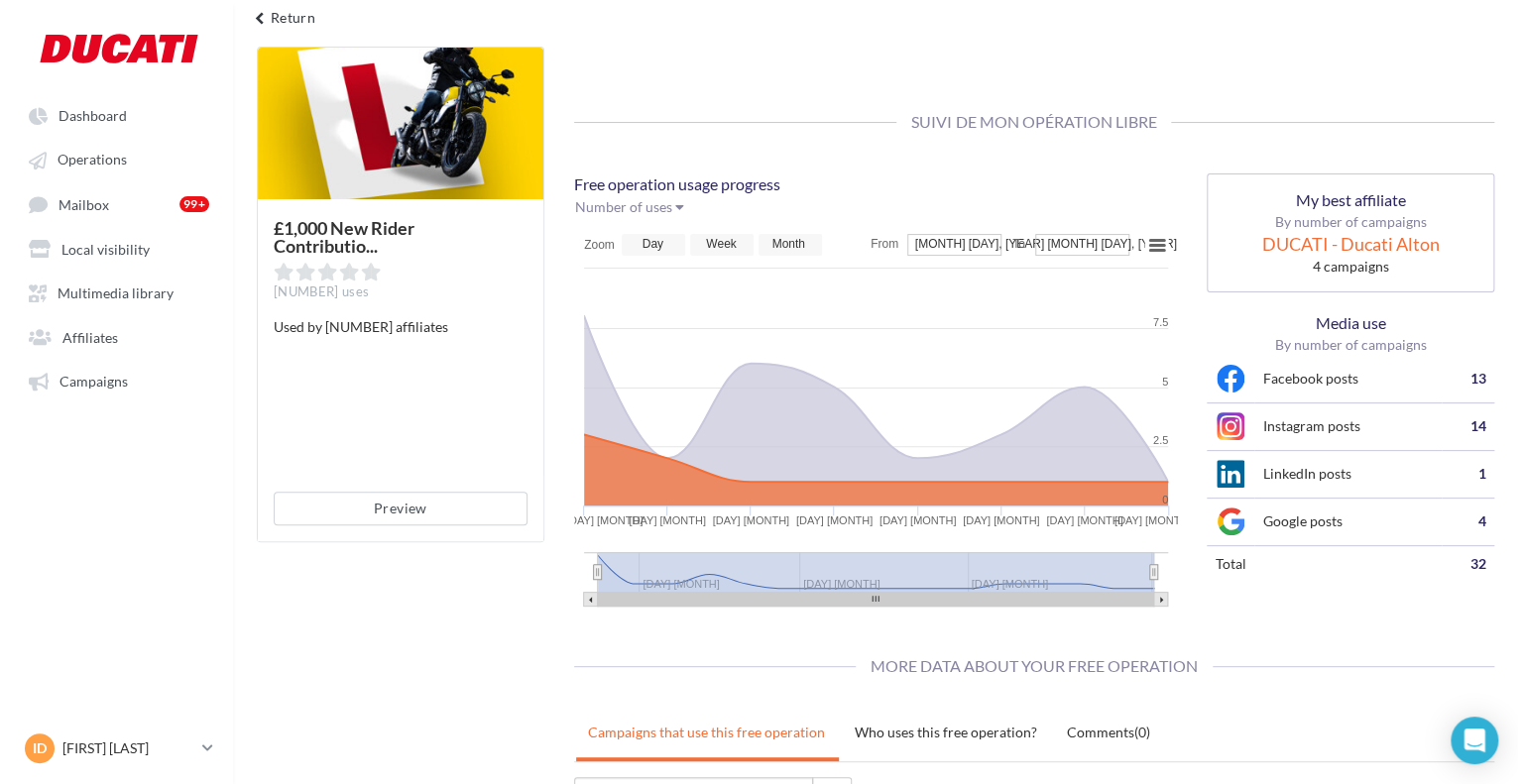 scroll, scrollTop: 3, scrollLeft: 0, axis: vertical 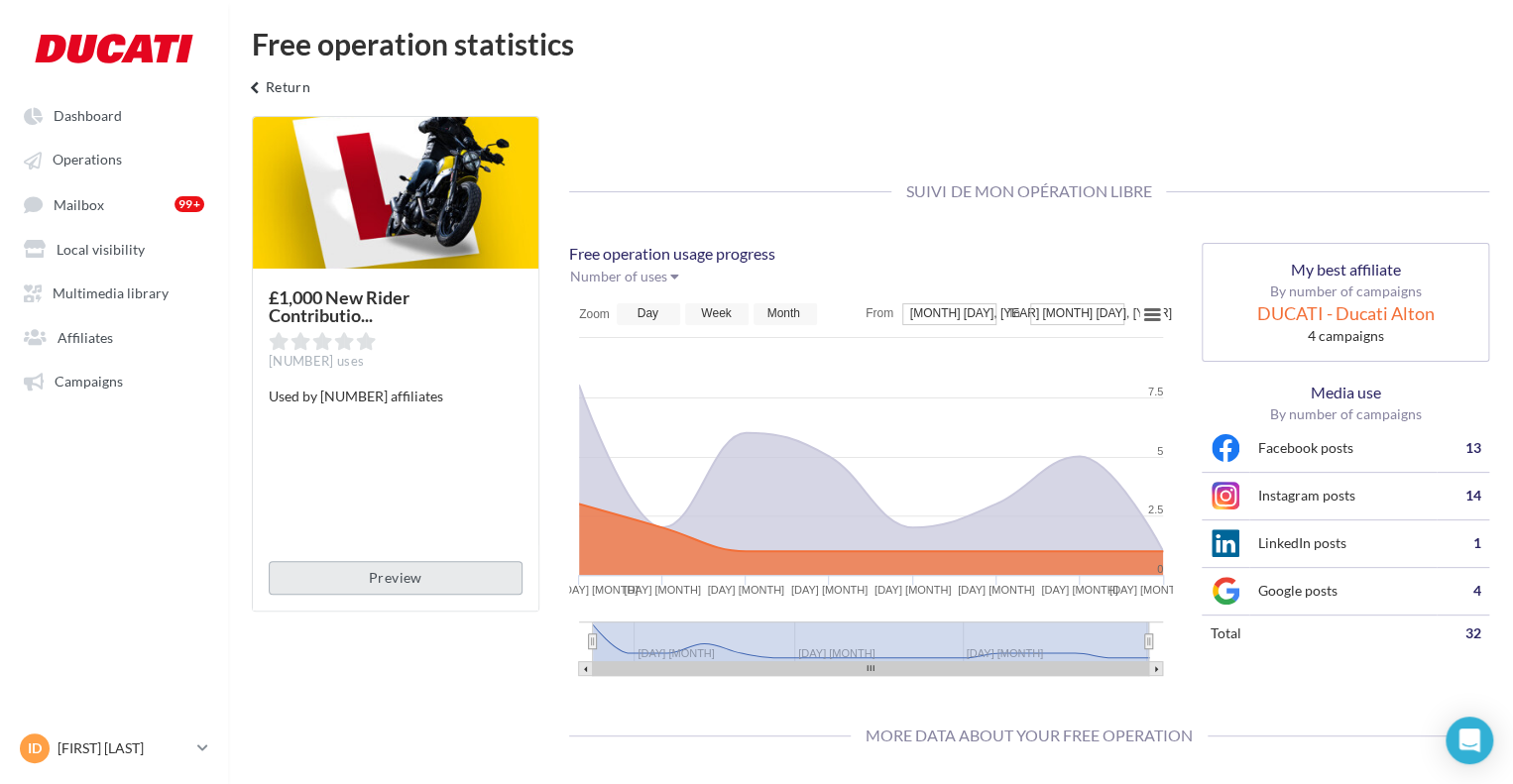 click on "Preview" at bounding box center [396, 578] 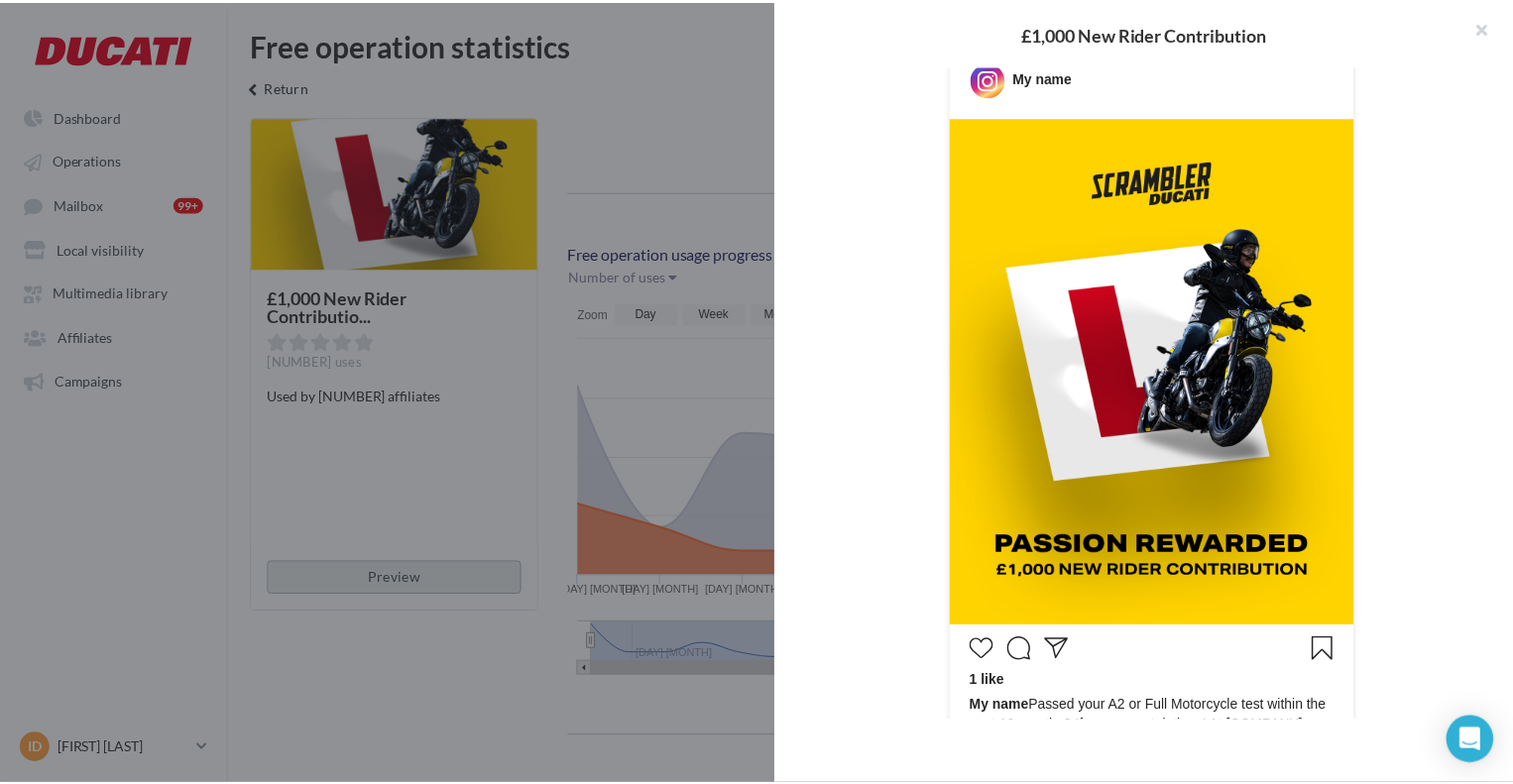 scroll, scrollTop: 0, scrollLeft: 0, axis: both 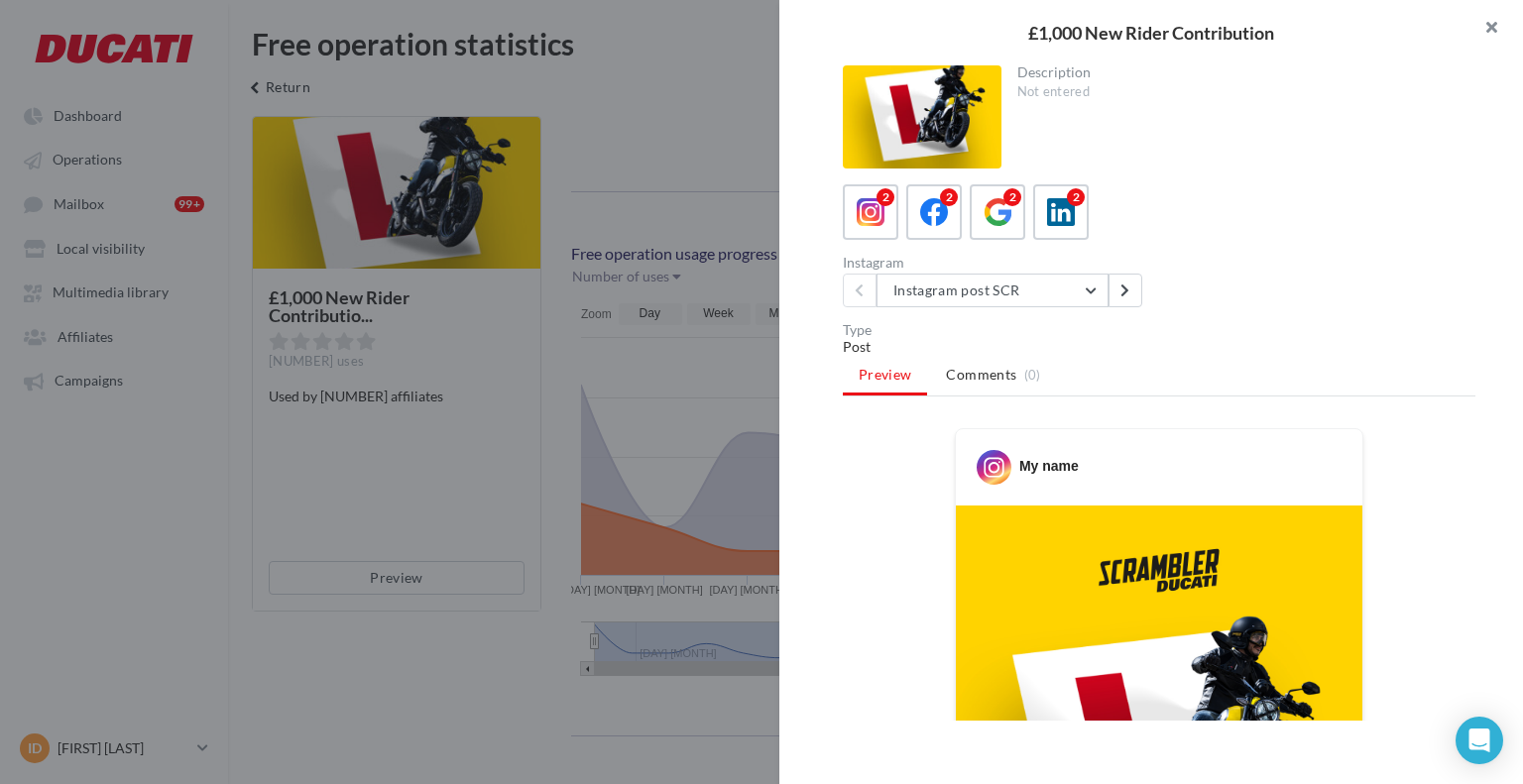 click at bounding box center [1483, 30] 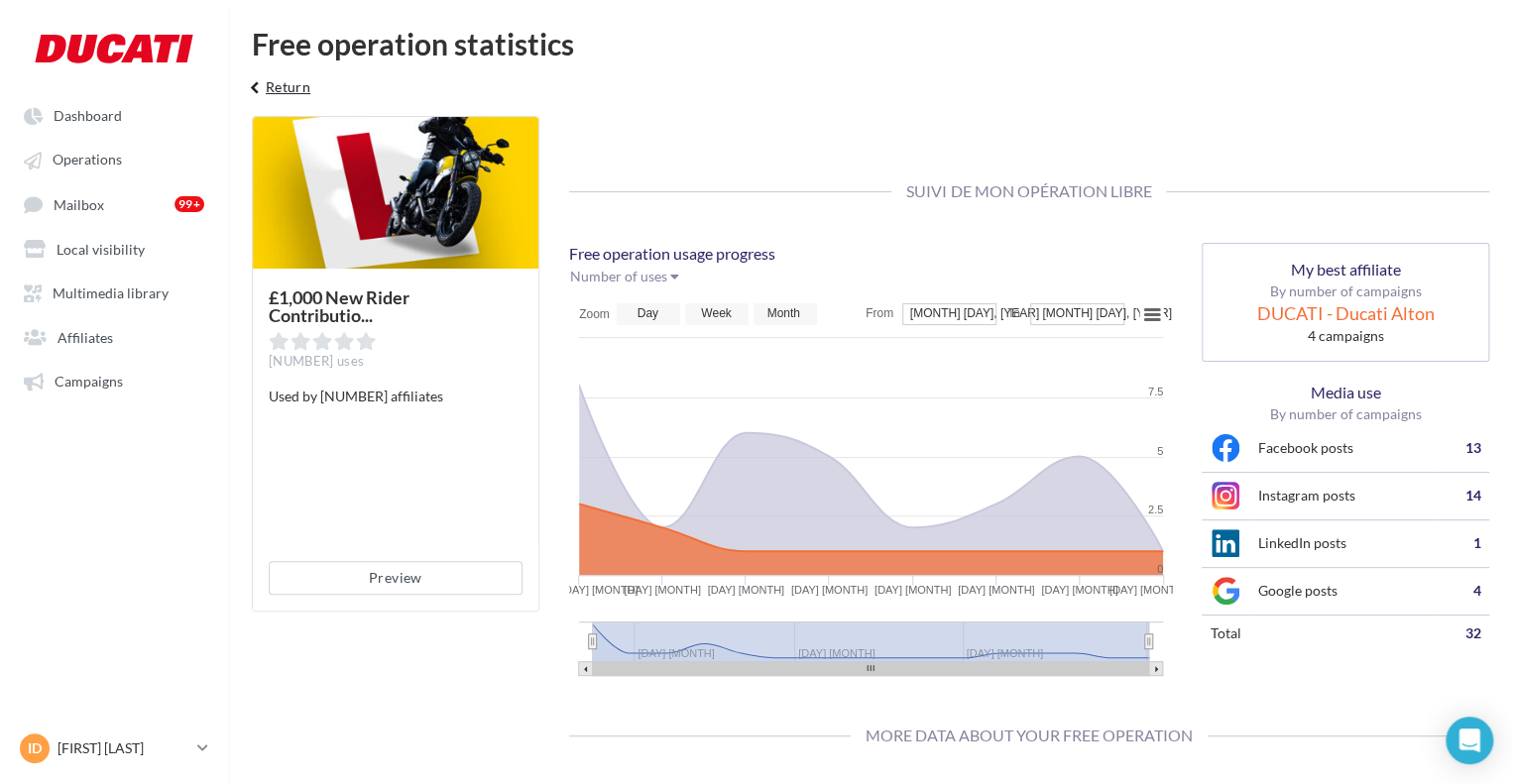click on "keyboard_arrow_left  Return" at bounding box center [277, 94] 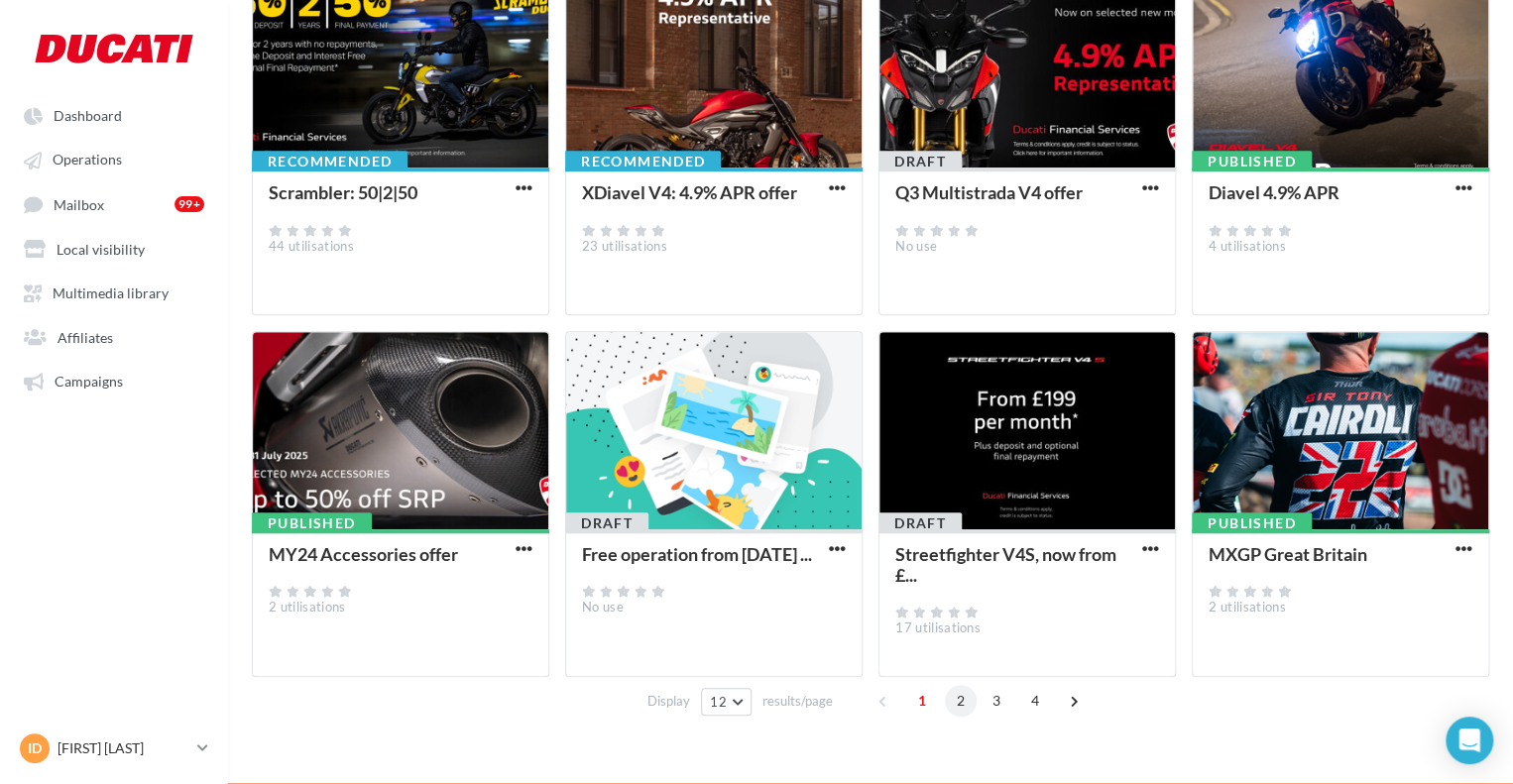 click on "2" at bounding box center (961, 701) 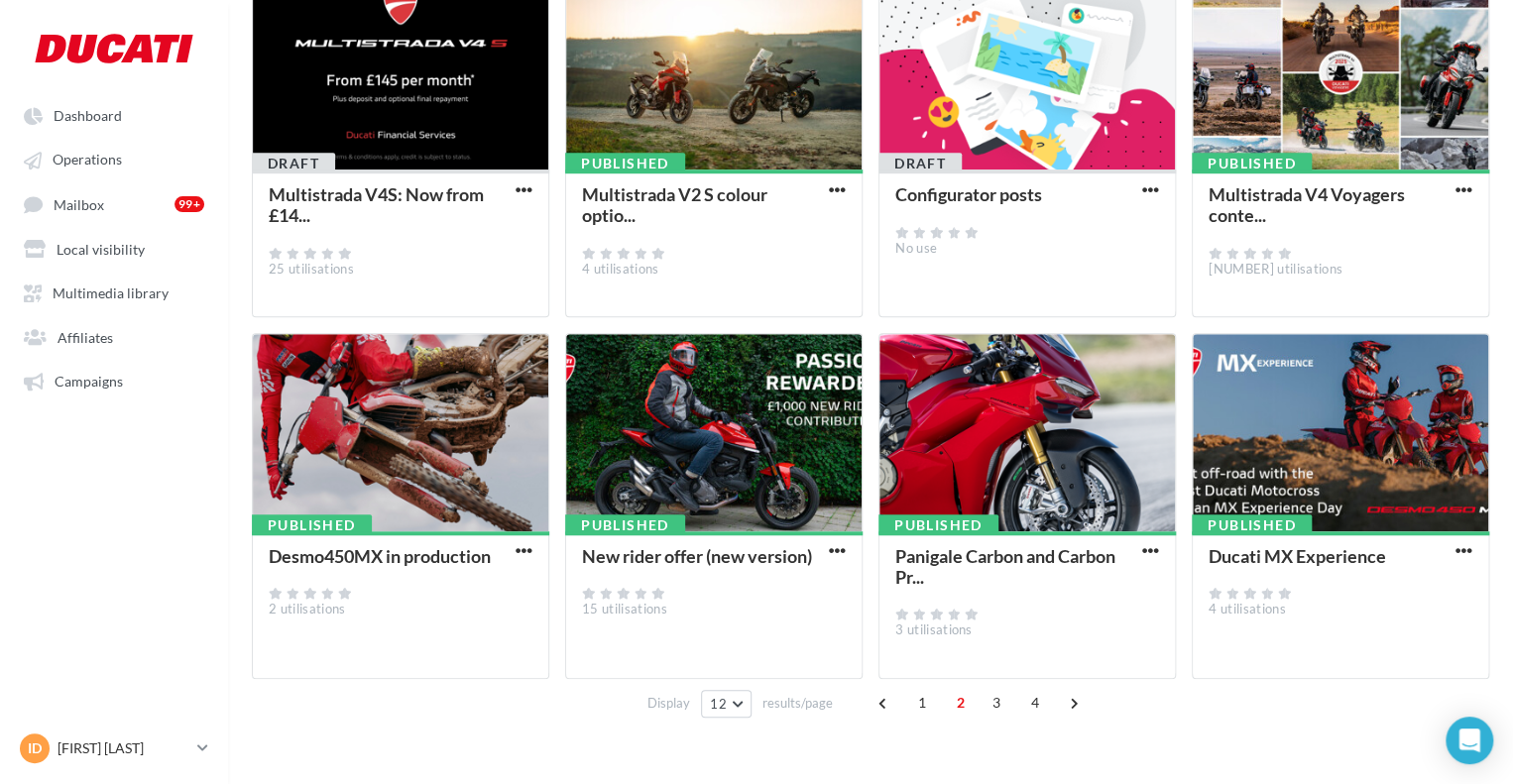 scroll, scrollTop: 573, scrollLeft: 0, axis: vertical 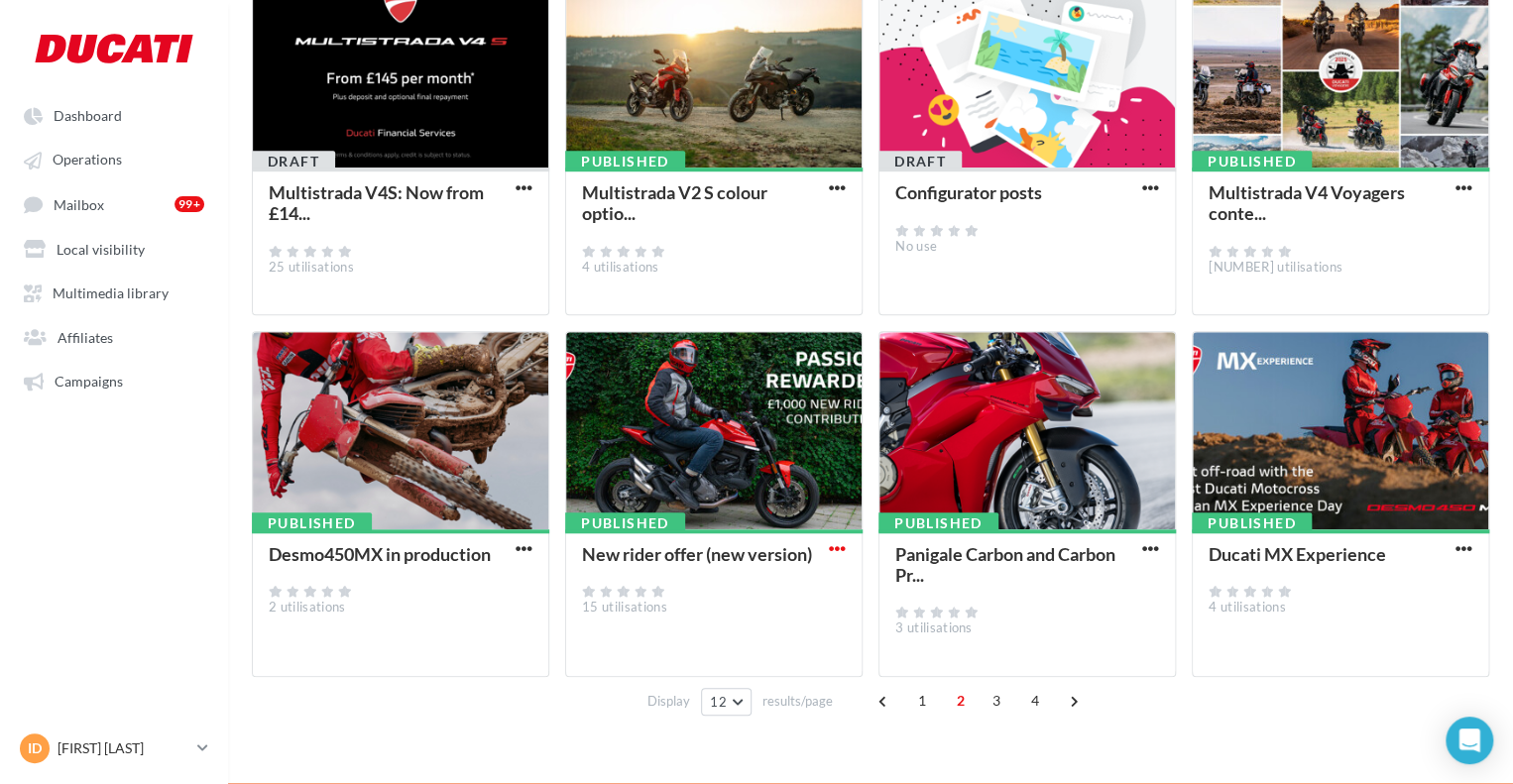 click at bounding box center (837, 548) 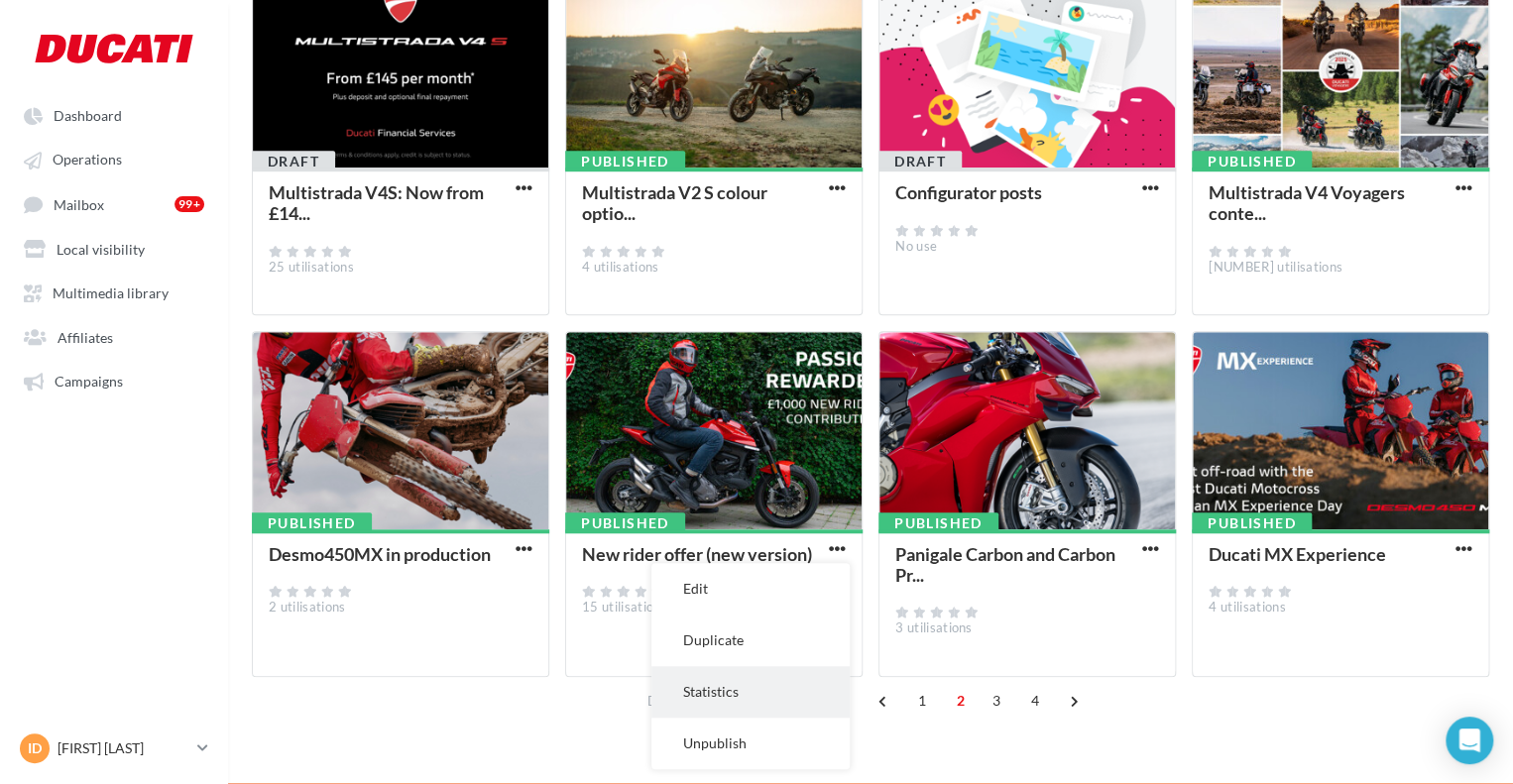 click on "Statistics" at bounding box center [751, 692] 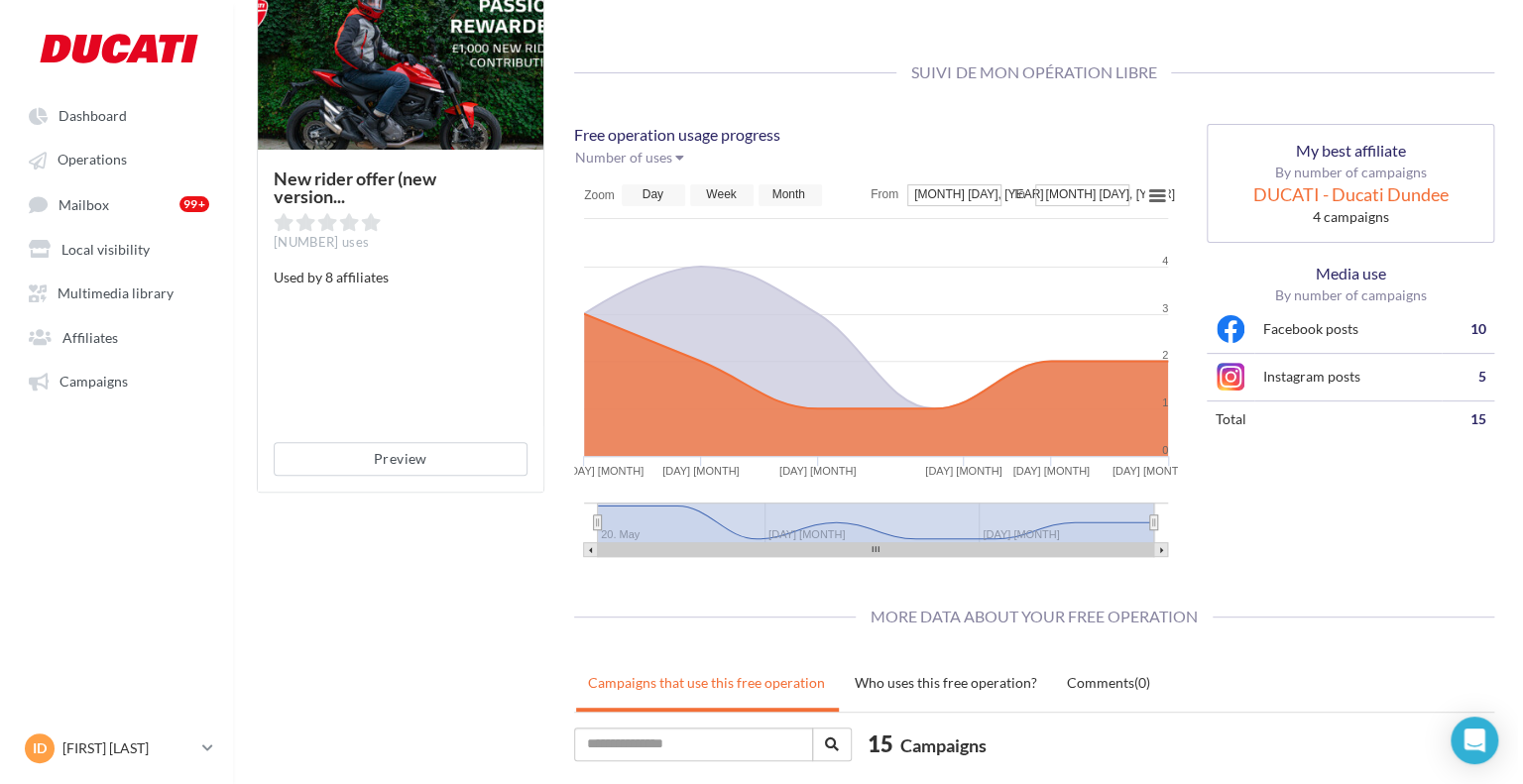 scroll, scrollTop: 77, scrollLeft: 0, axis: vertical 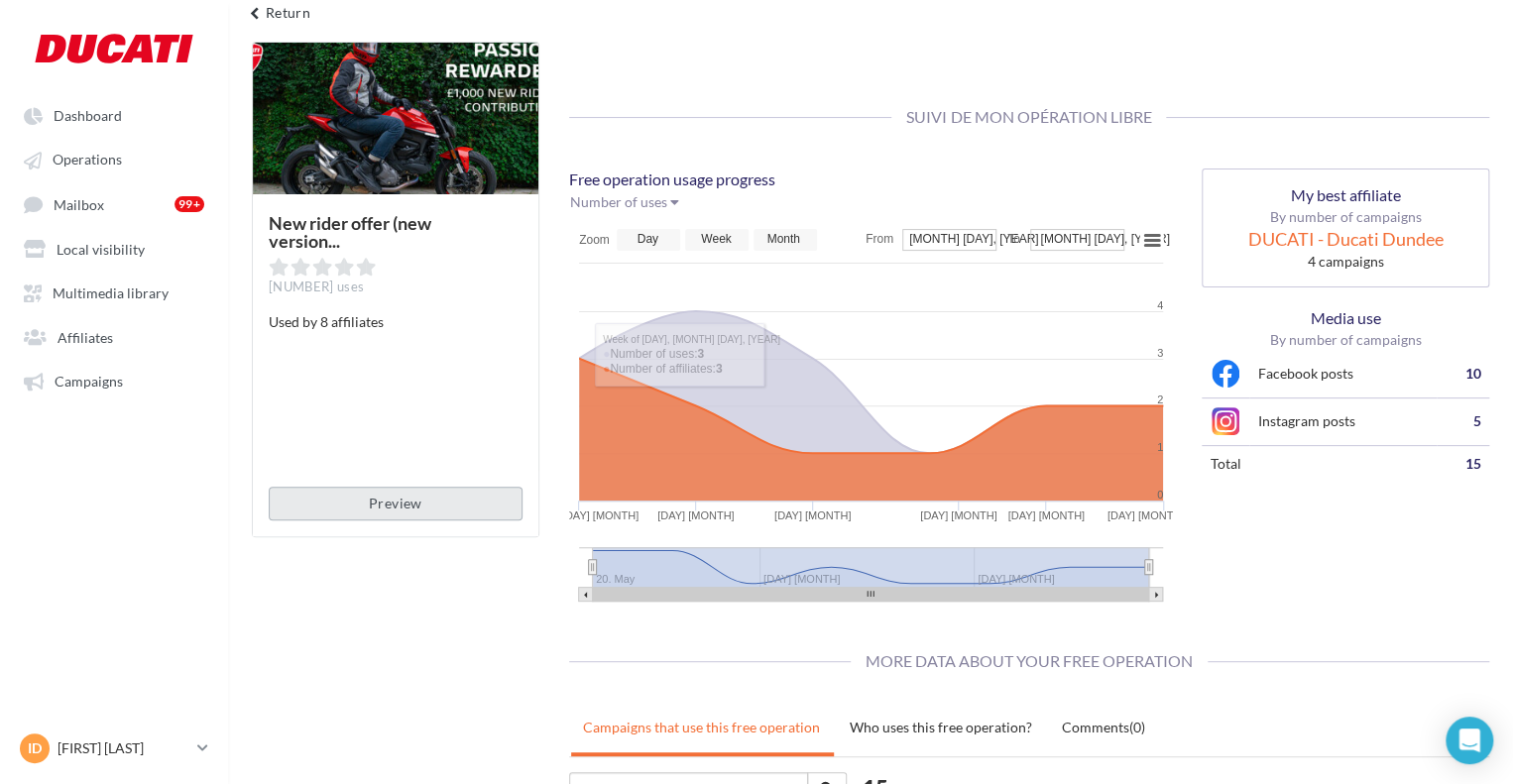 click on "Preview" at bounding box center (396, 504) 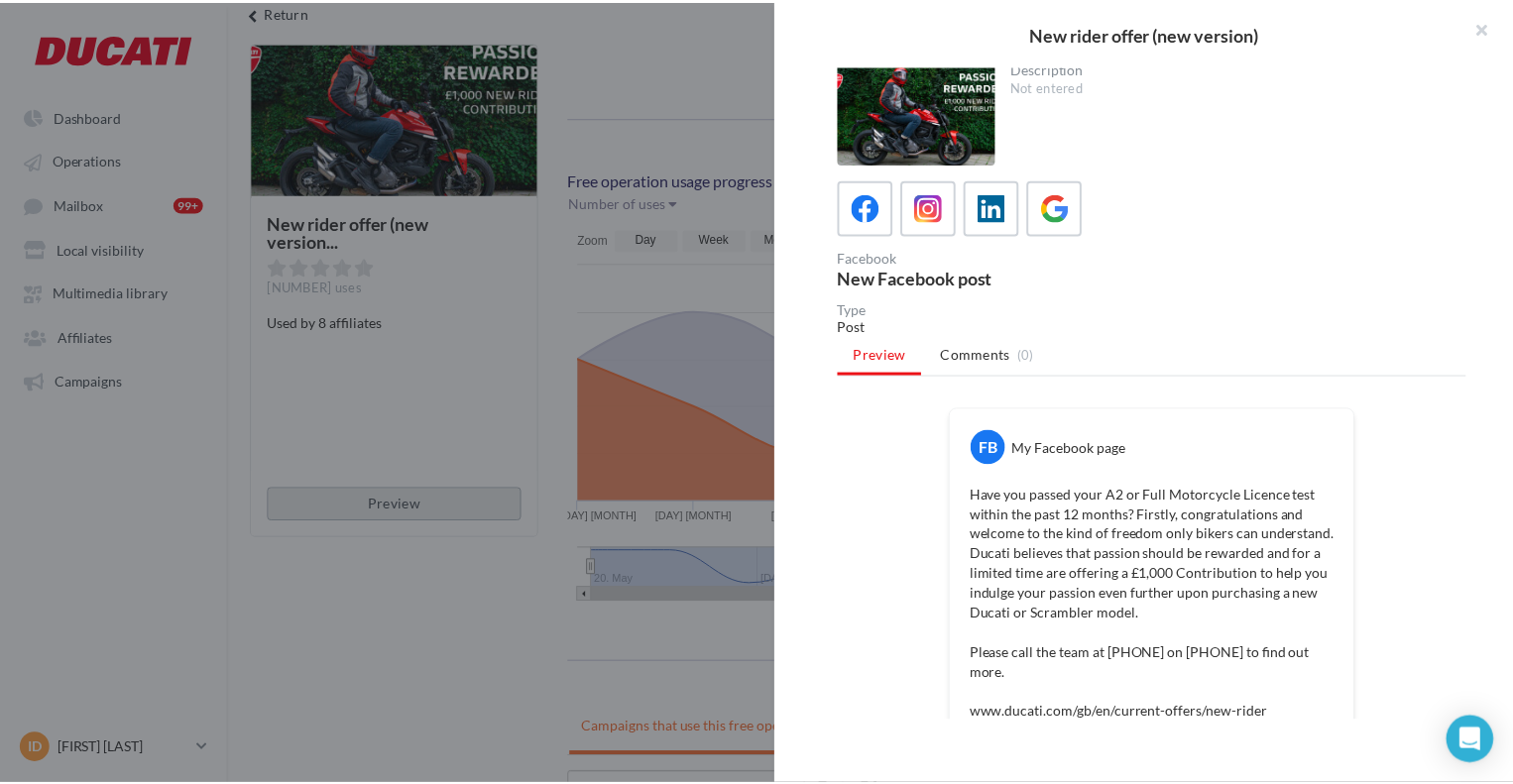 scroll, scrollTop: 0, scrollLeft: 0, axis: both 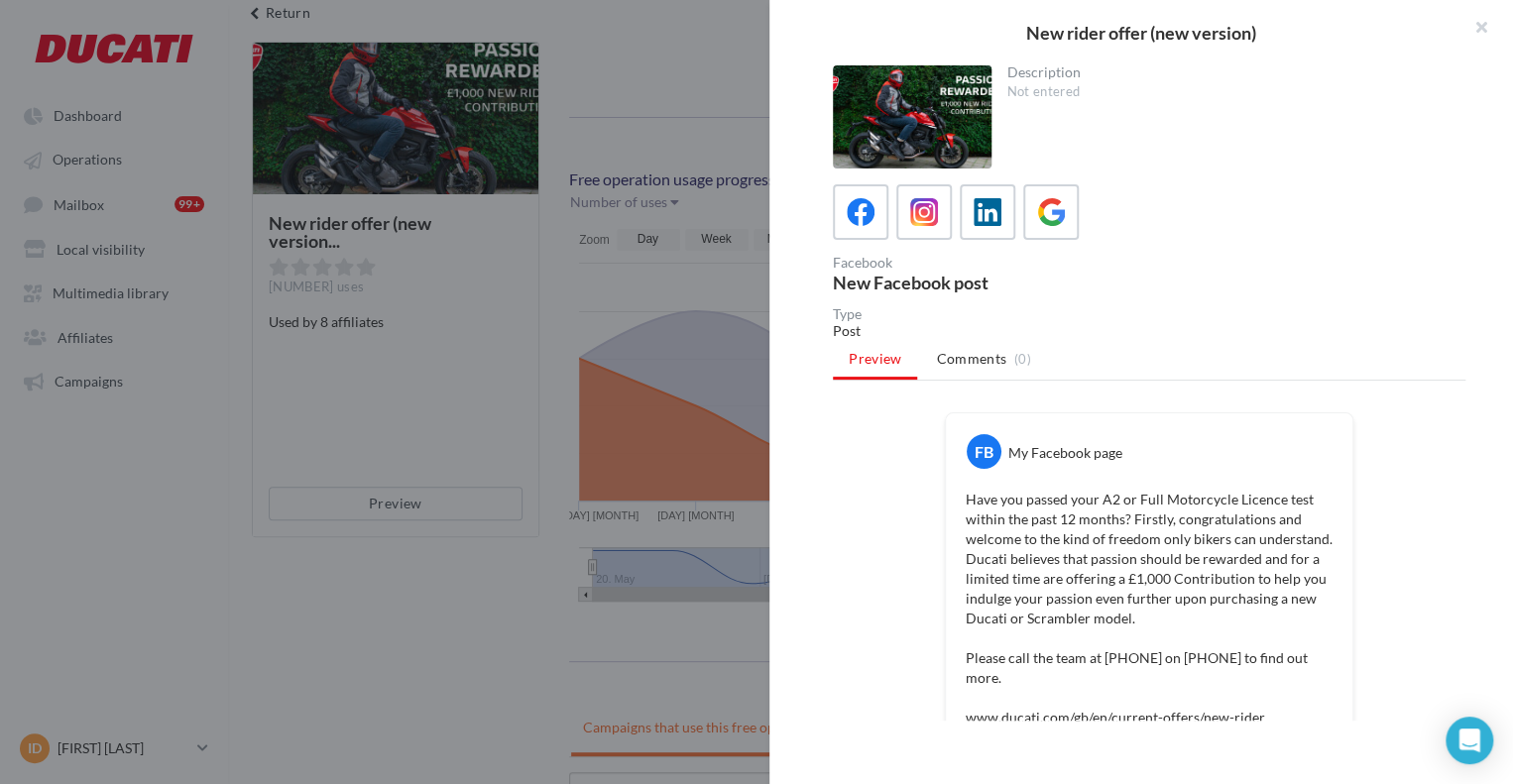 click at bounding box center [756, 392] 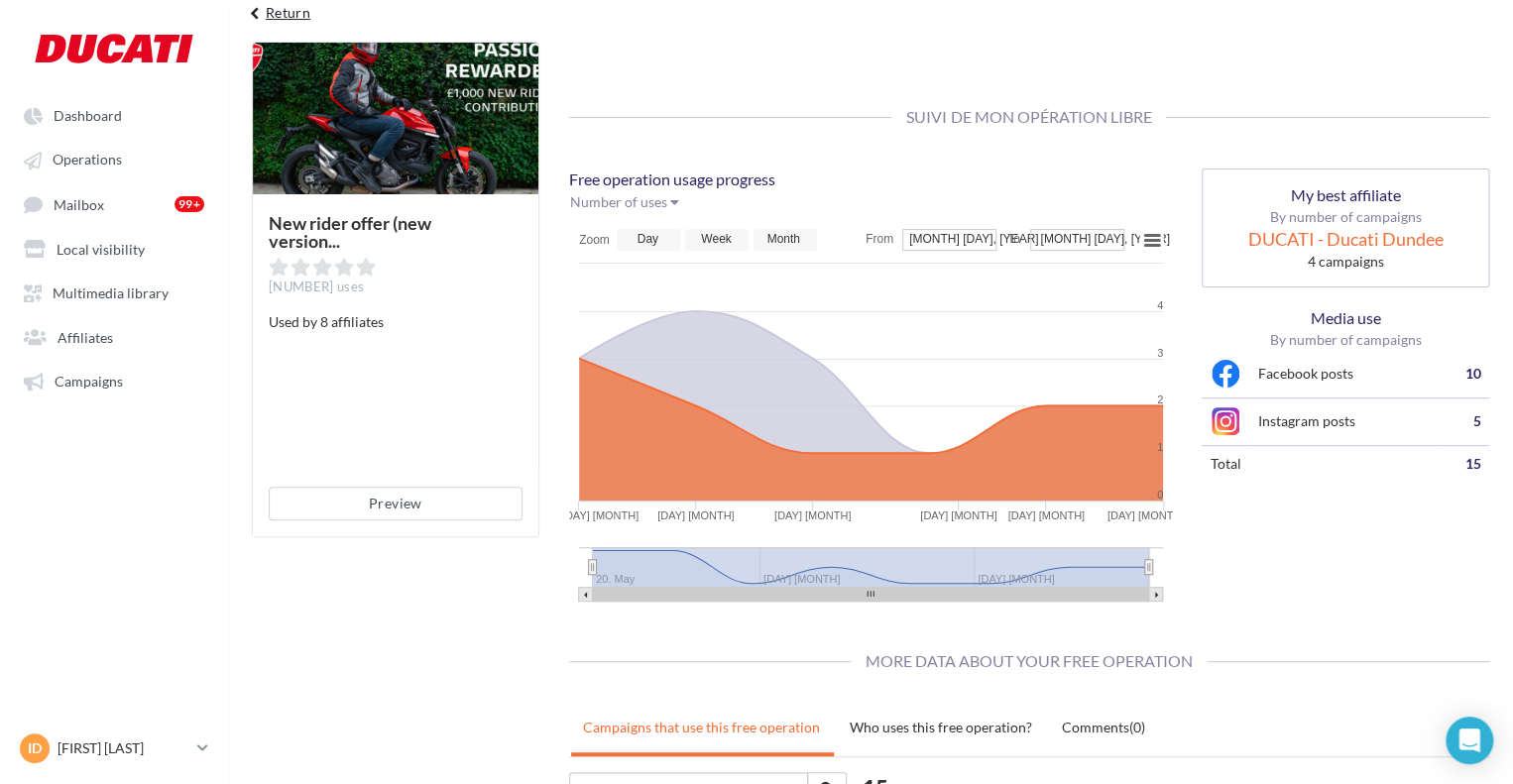 click on "keyboard_arrow_left  Return" at bounding box center (277, 20) 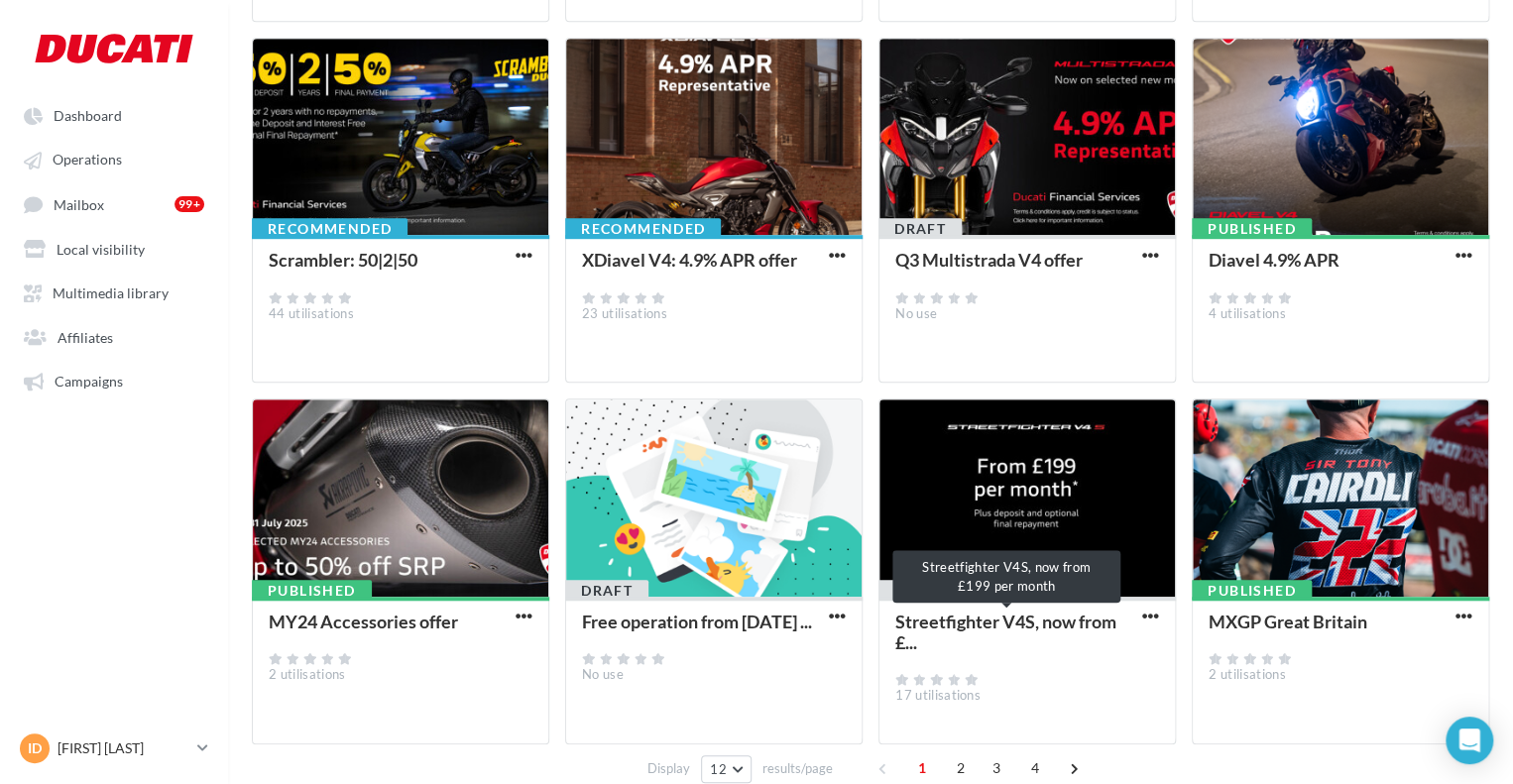 scroll, scrollTop: 573, scrollLeft: 0, axis: vertical 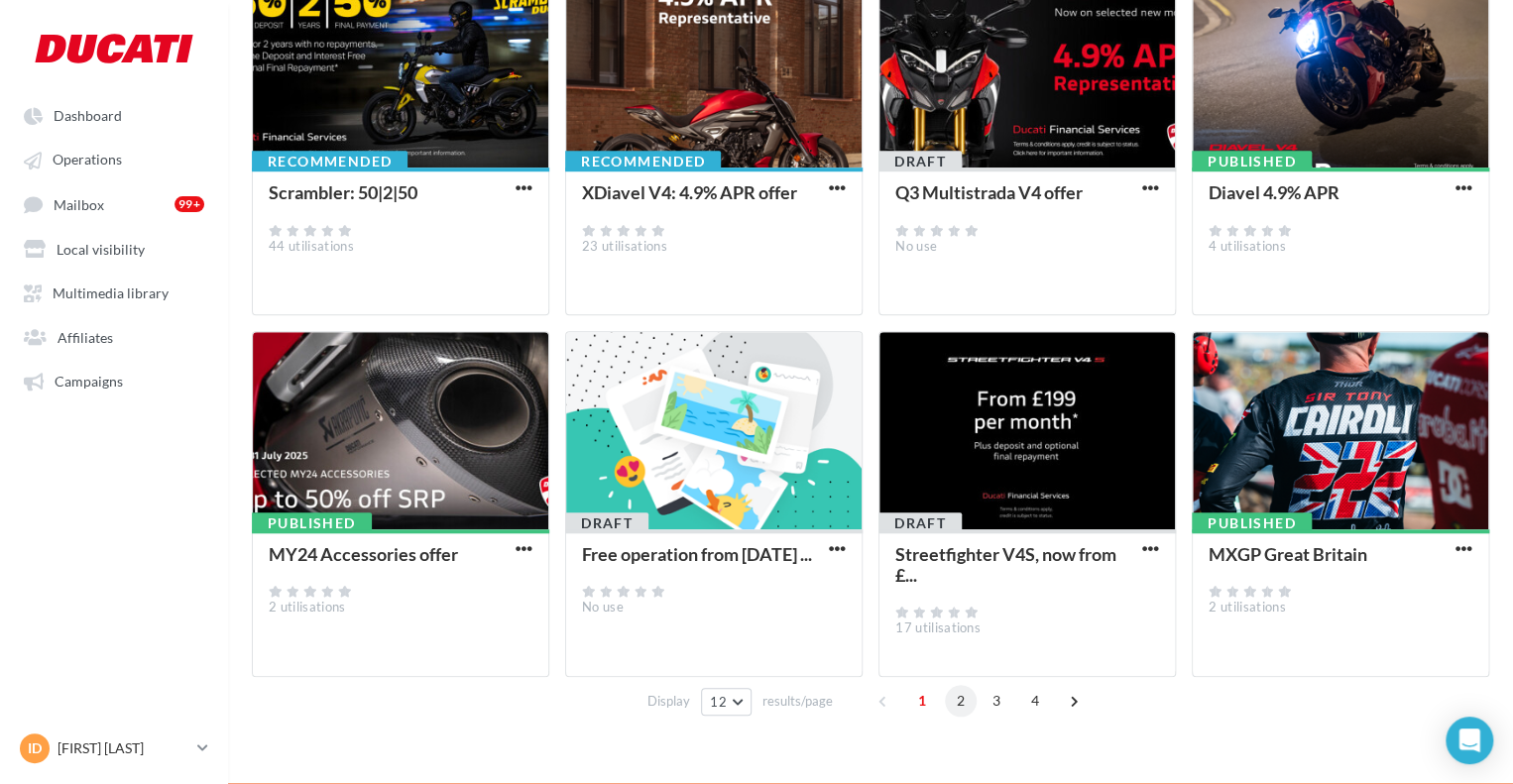 click on "2" at bounding box center (961, 701) 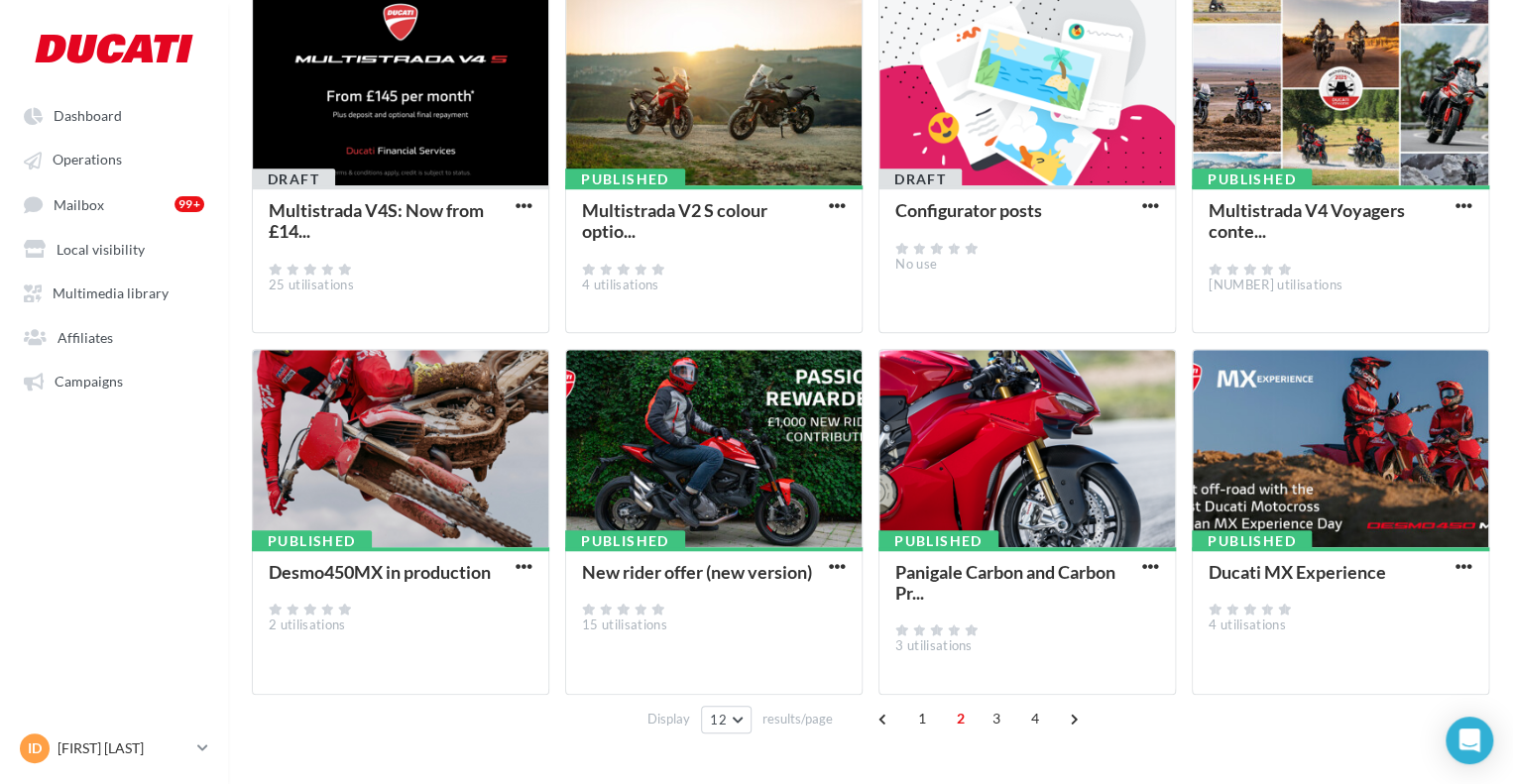 scroll, scrollTop: 573, scrollLeft: 0, axis: vertical 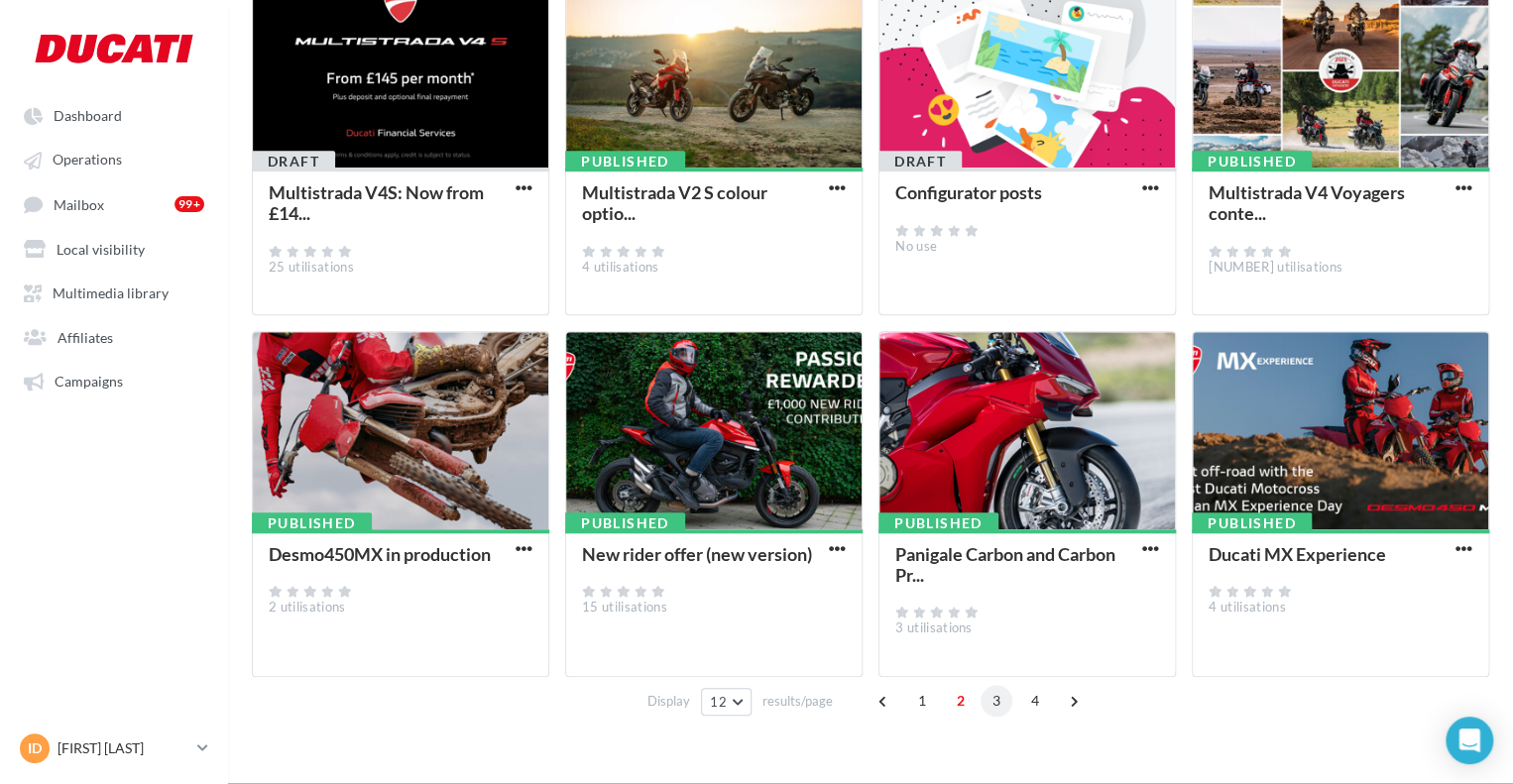 click on "3" at bounding box center (996, 701) 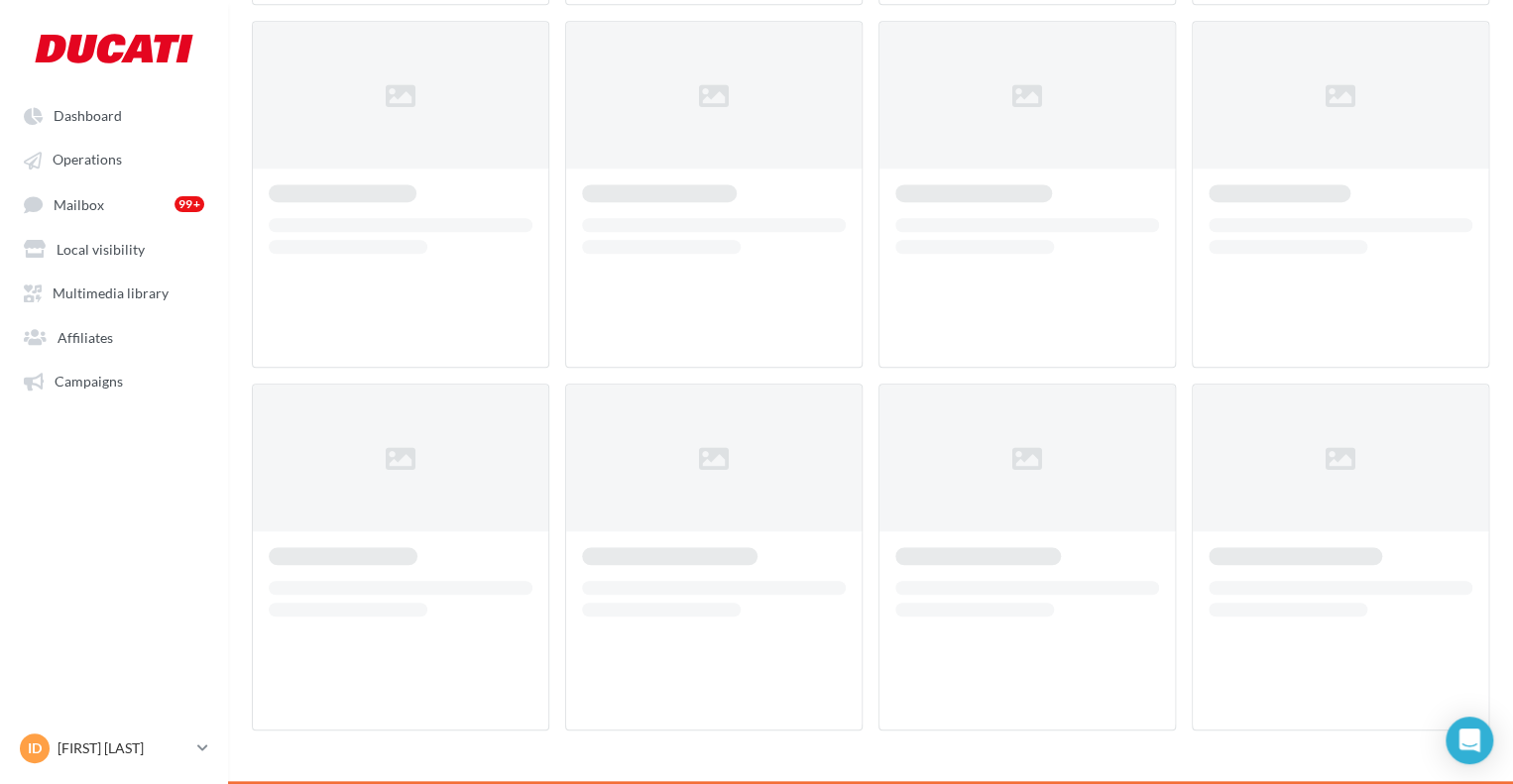 scroll, scrollTop: 102, scrollLeft: 0, axis: vertical 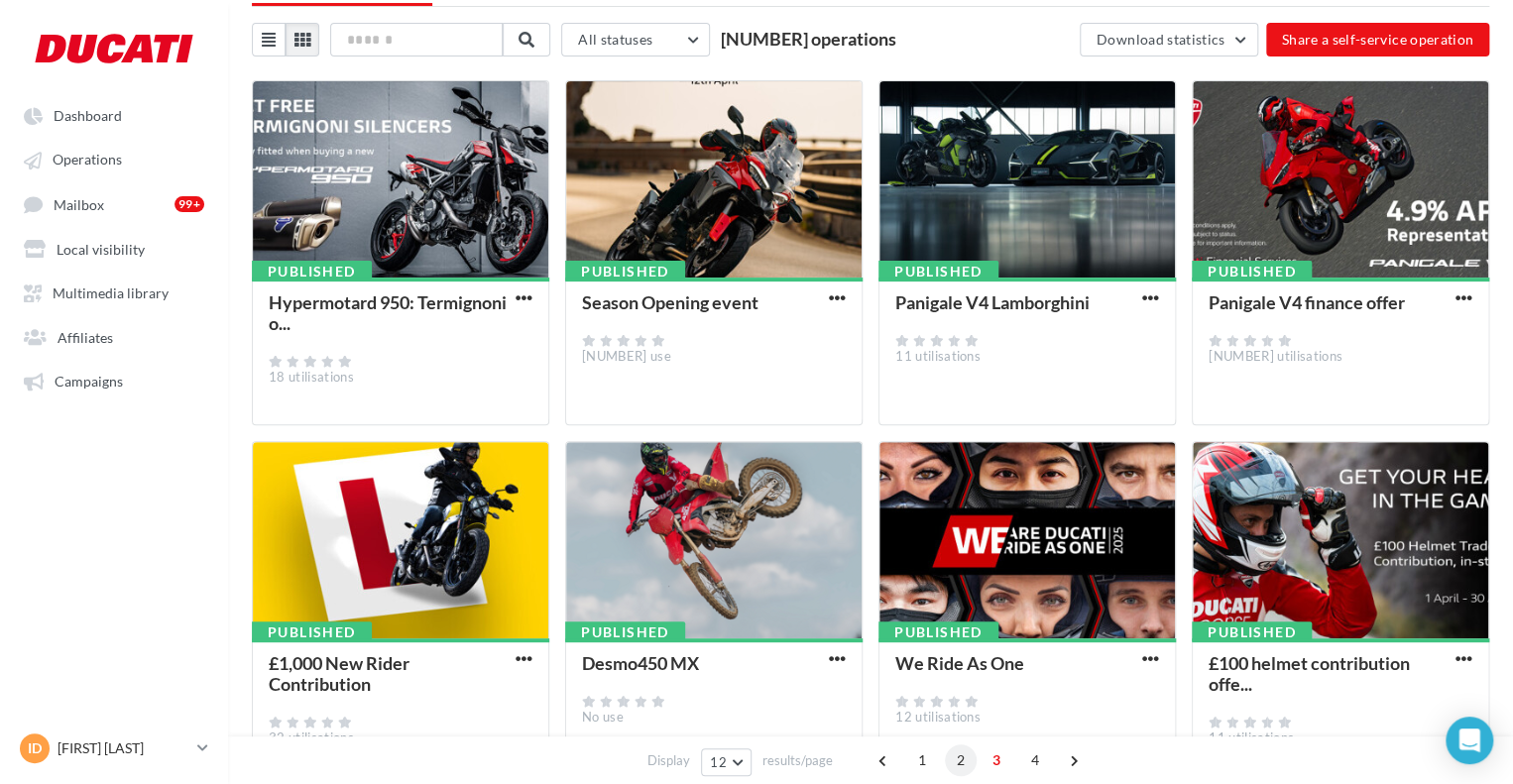 click on "2" at bounding box center [961, 760] 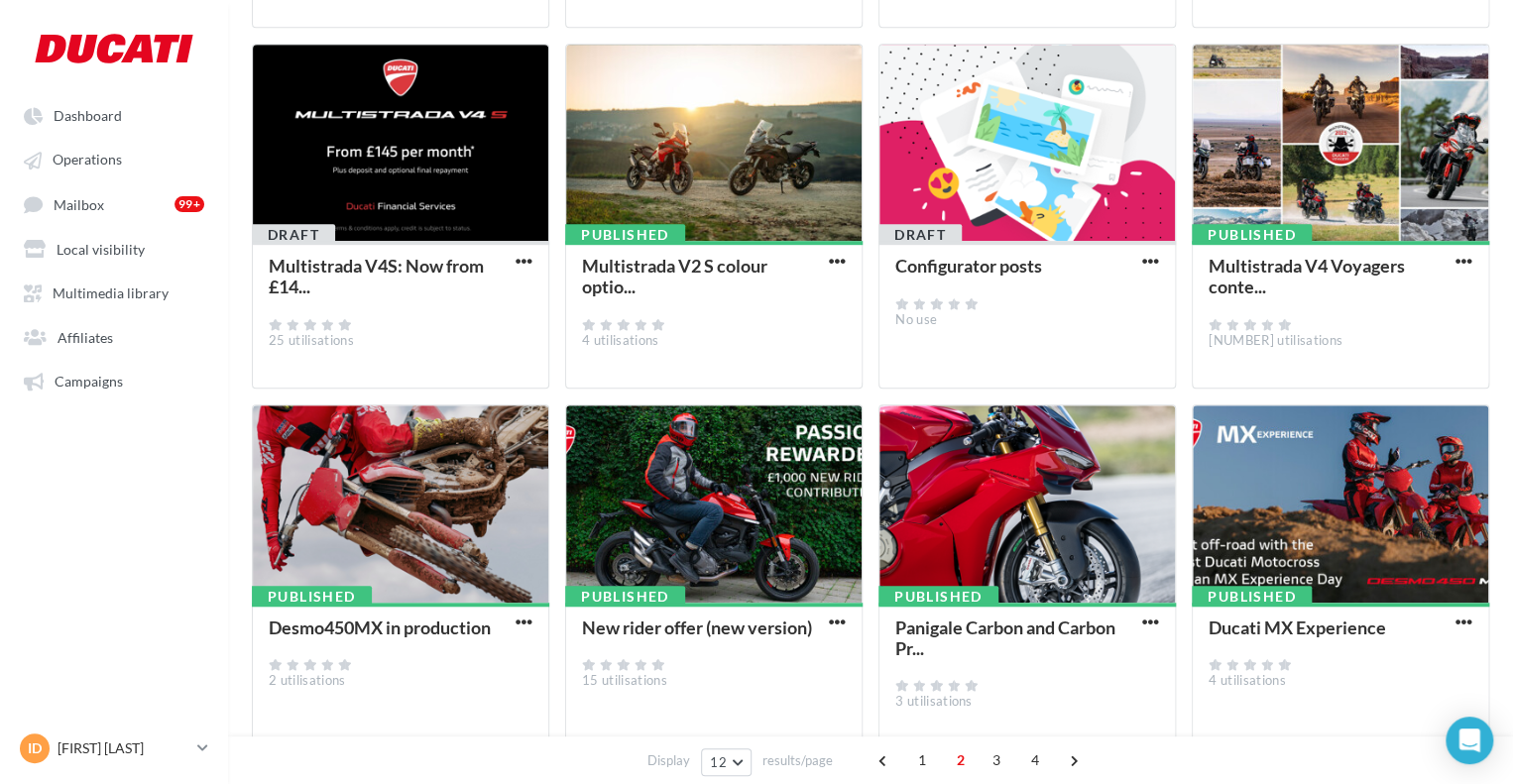 scroll, scrollTop: 573, scrollLeft: 0, axis: vertical 